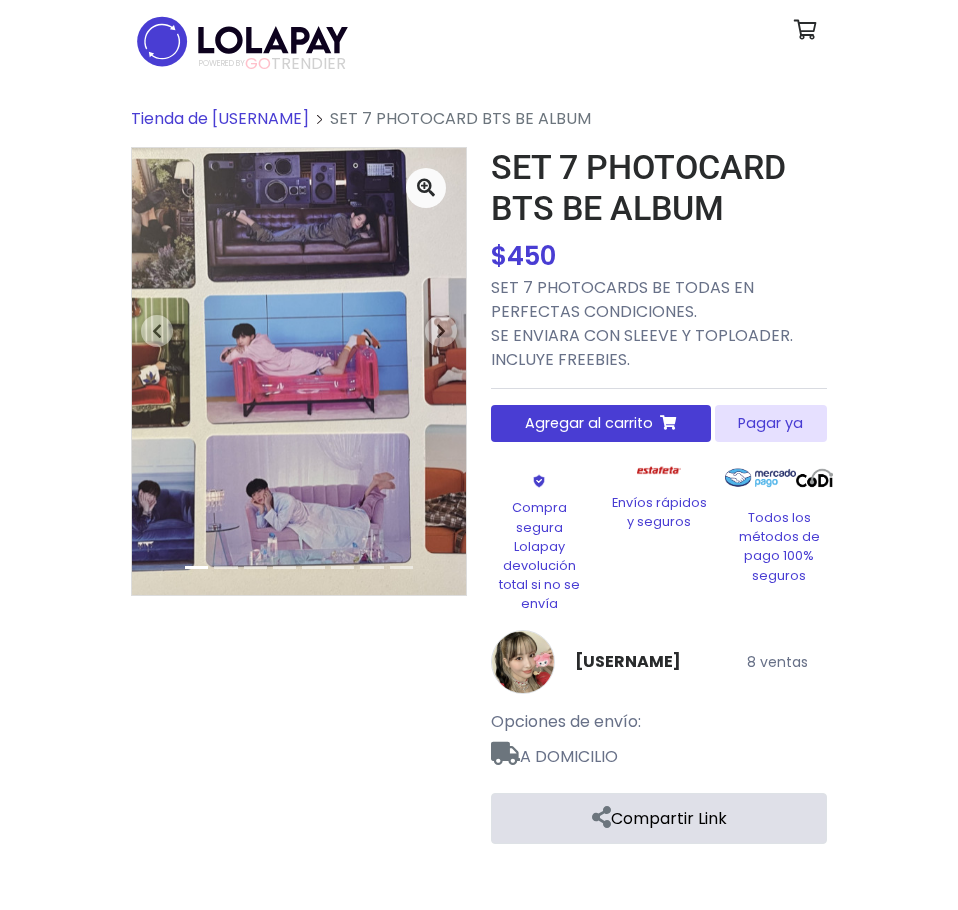 scroll, scrollTop: 0, scrollLeft: 0, axis: both 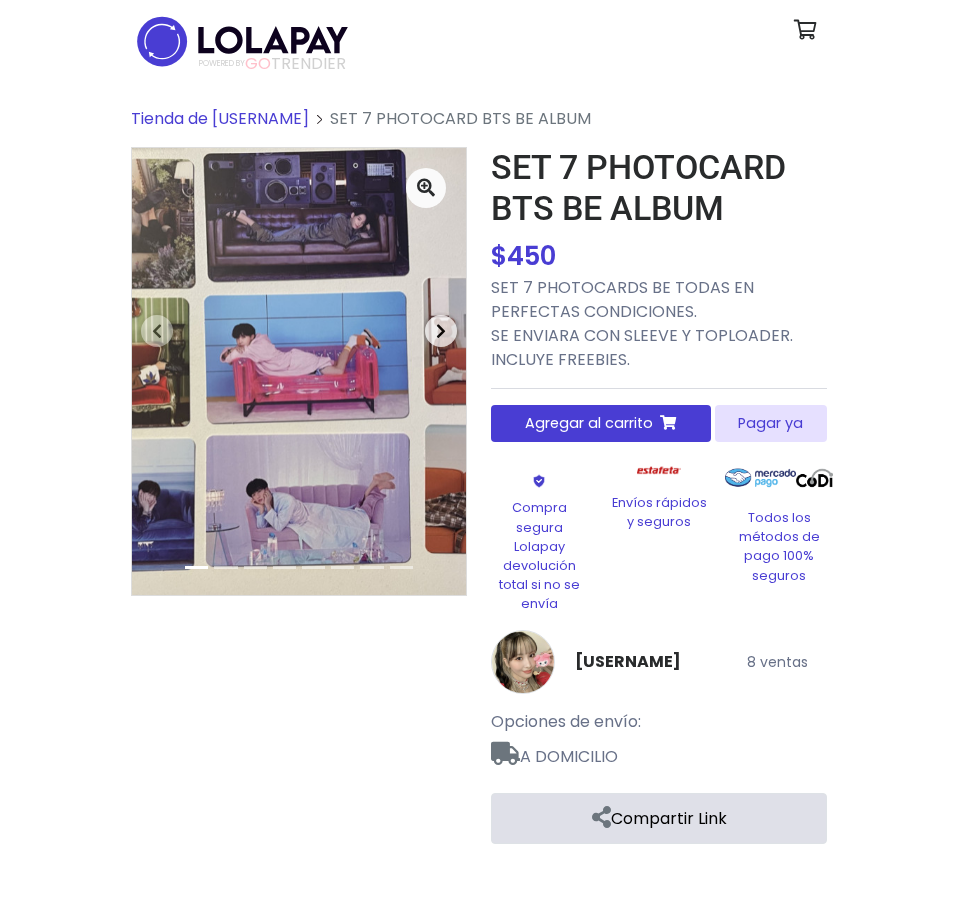 click at bounding box center [441, 331] 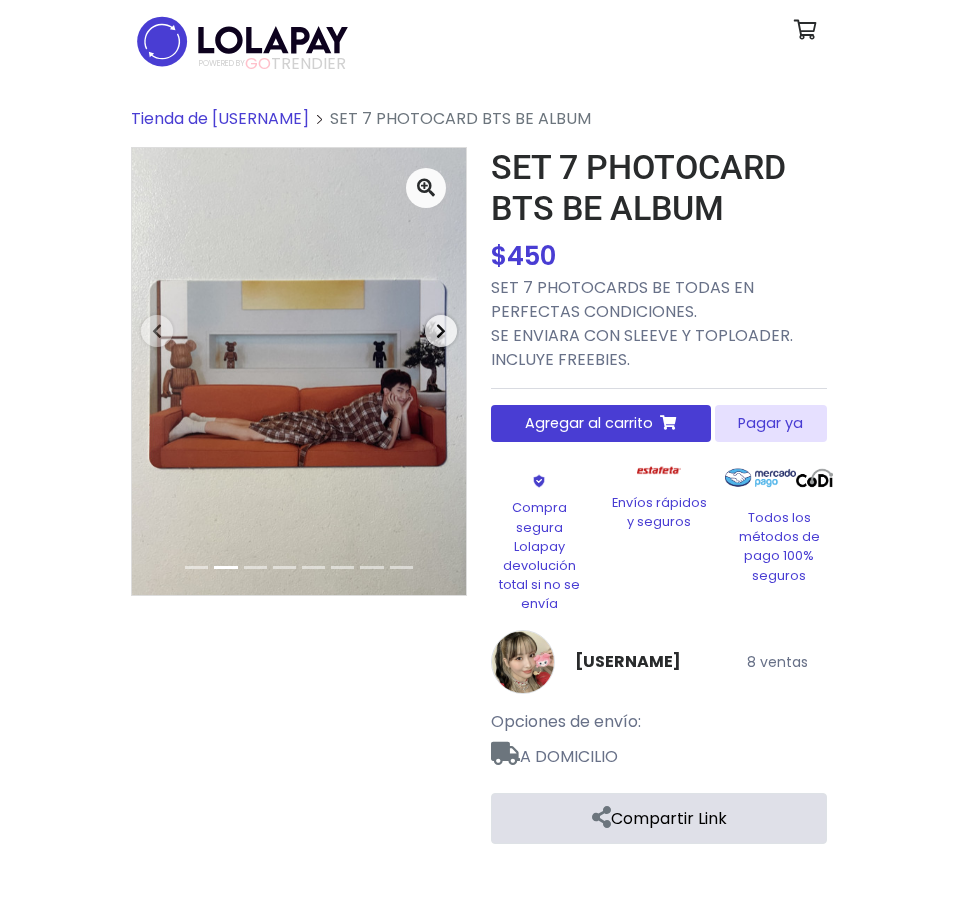 click at bounding box center (441, 331) 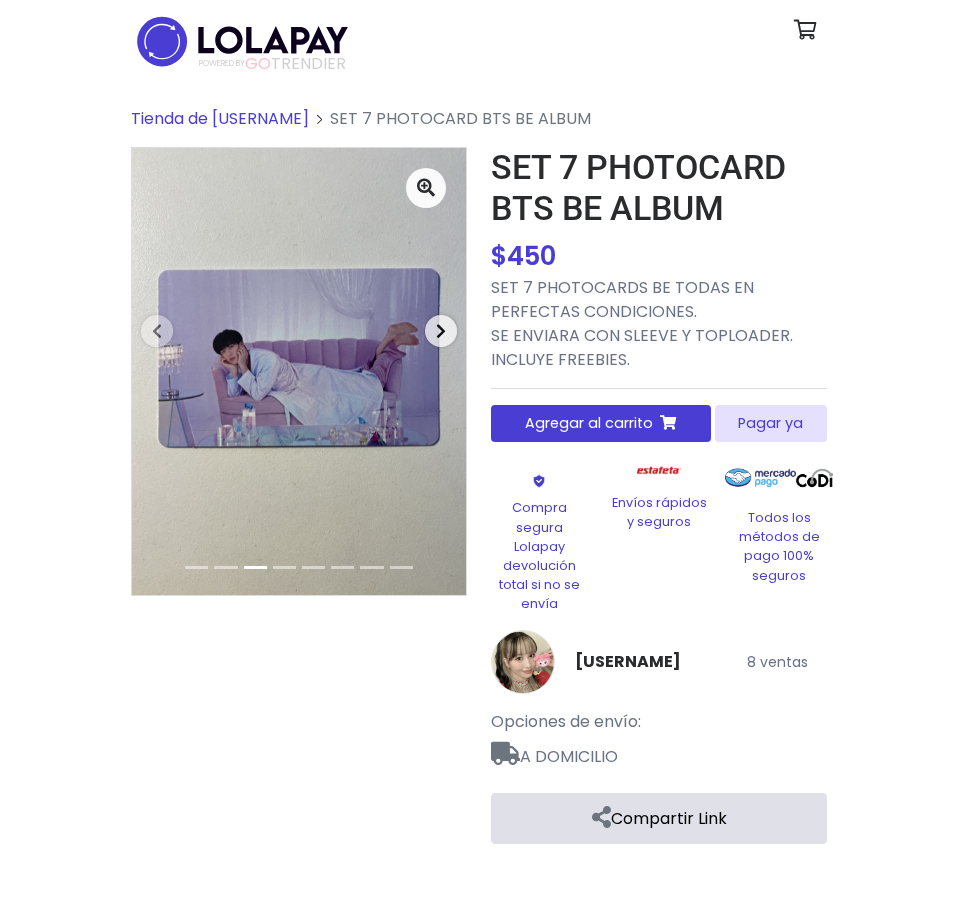 click at bounding box center [441, 331] 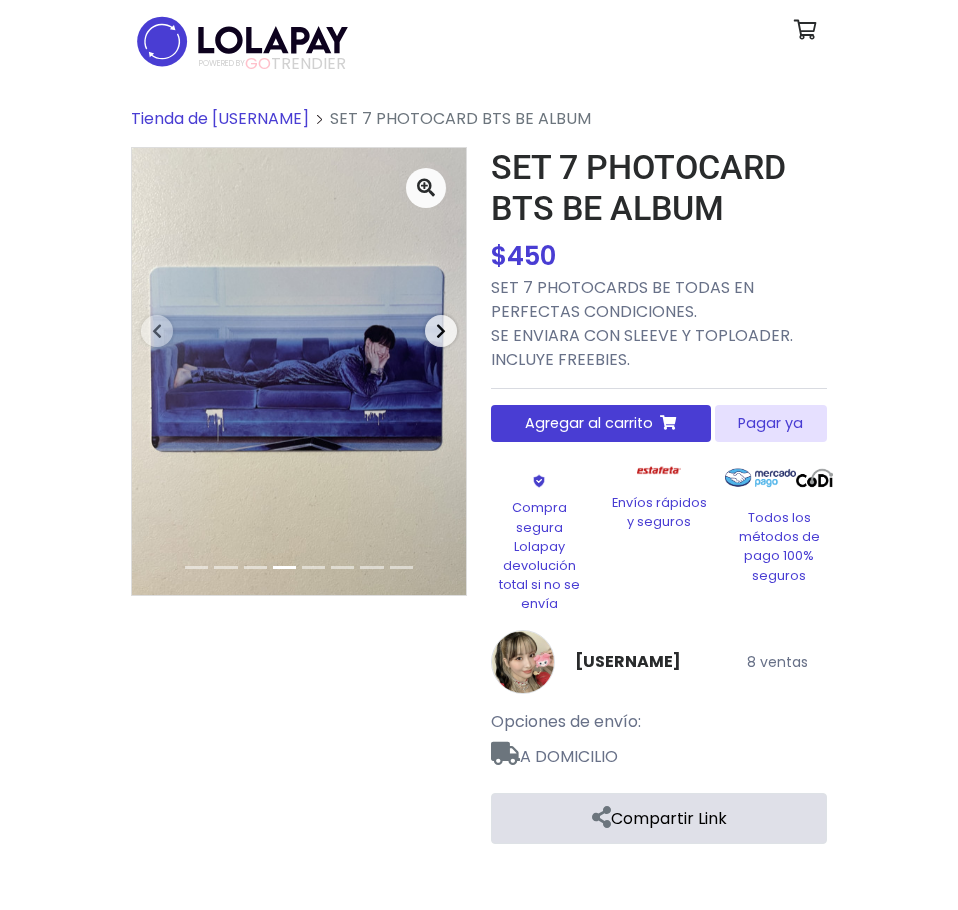 click at bounding box center (441, 331) 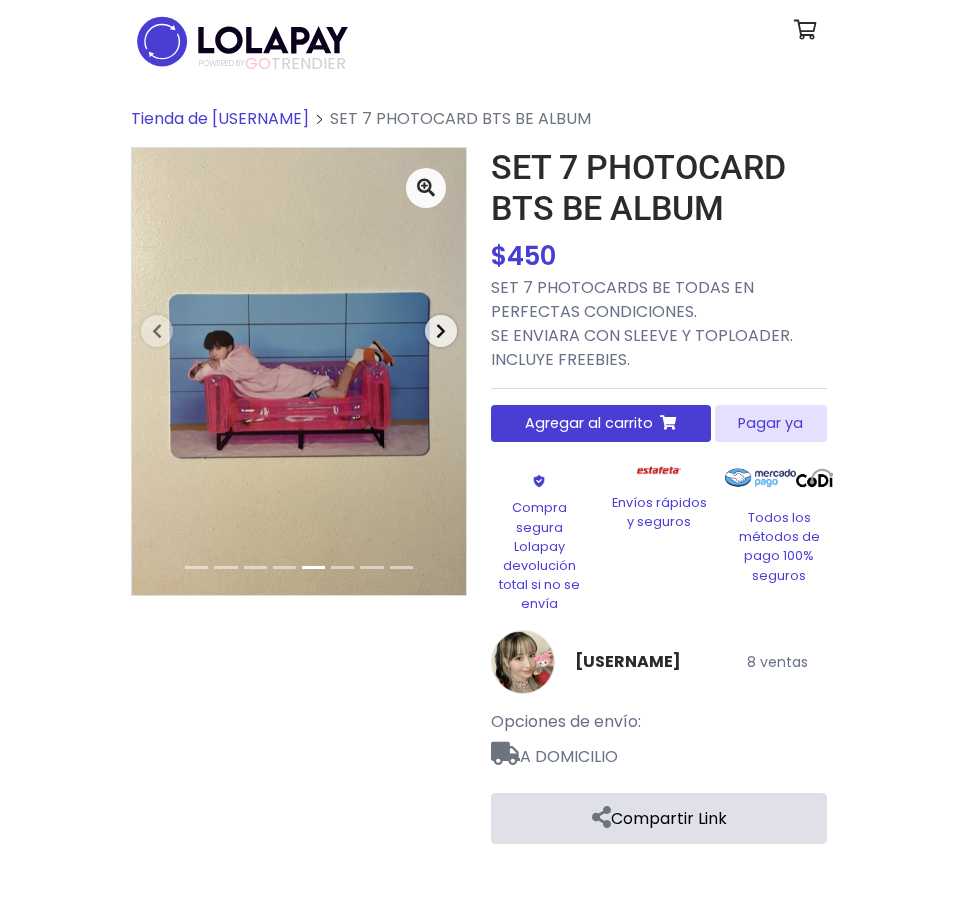 click at bounding box center (441, 331) 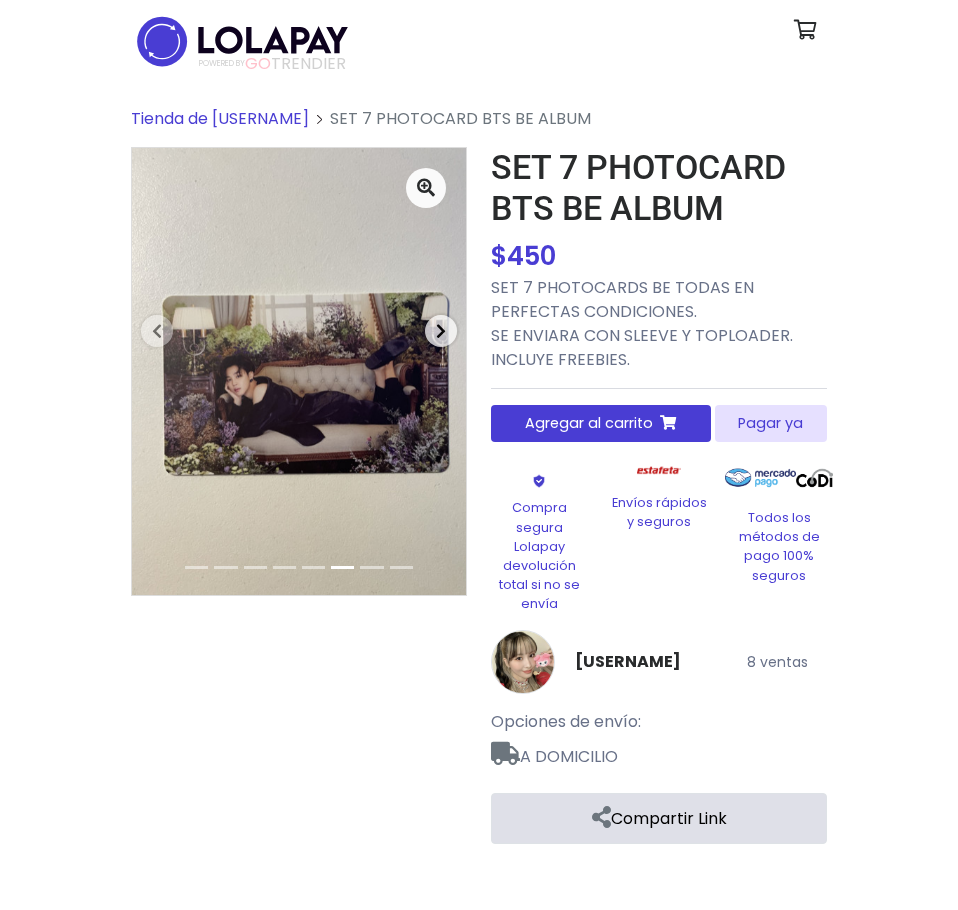 click at bounding box center [441, 331] 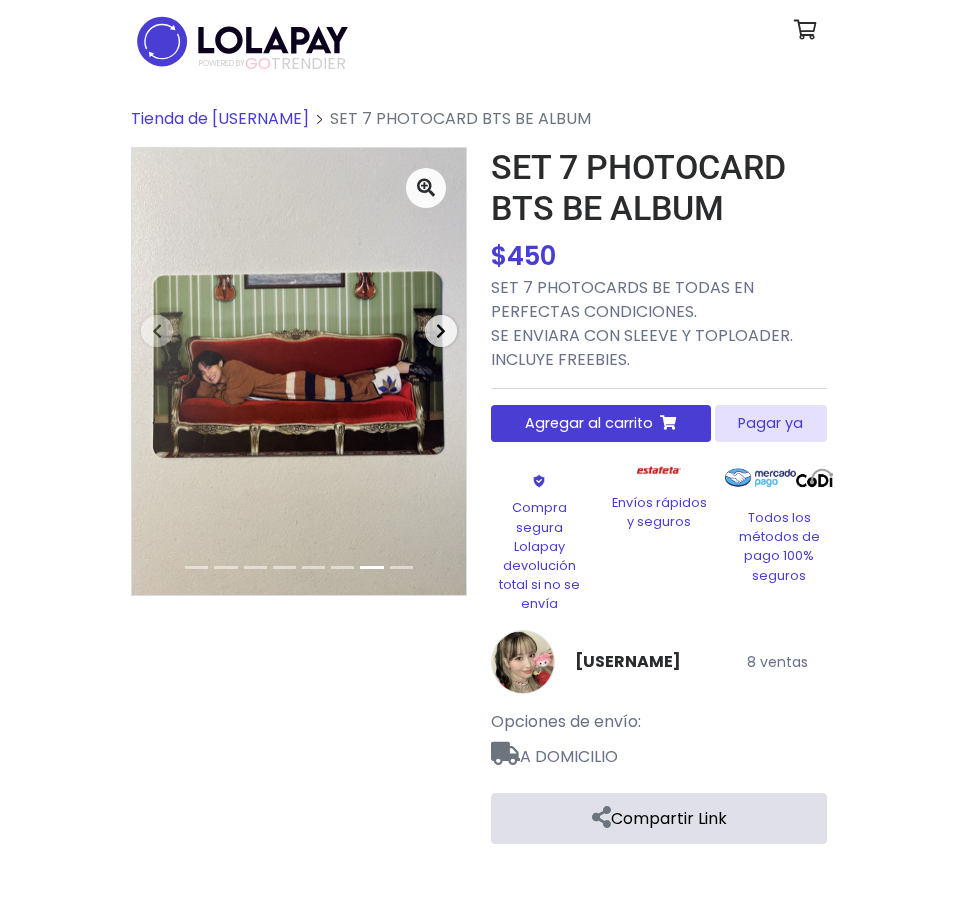 click at bounding box center (441, 331) 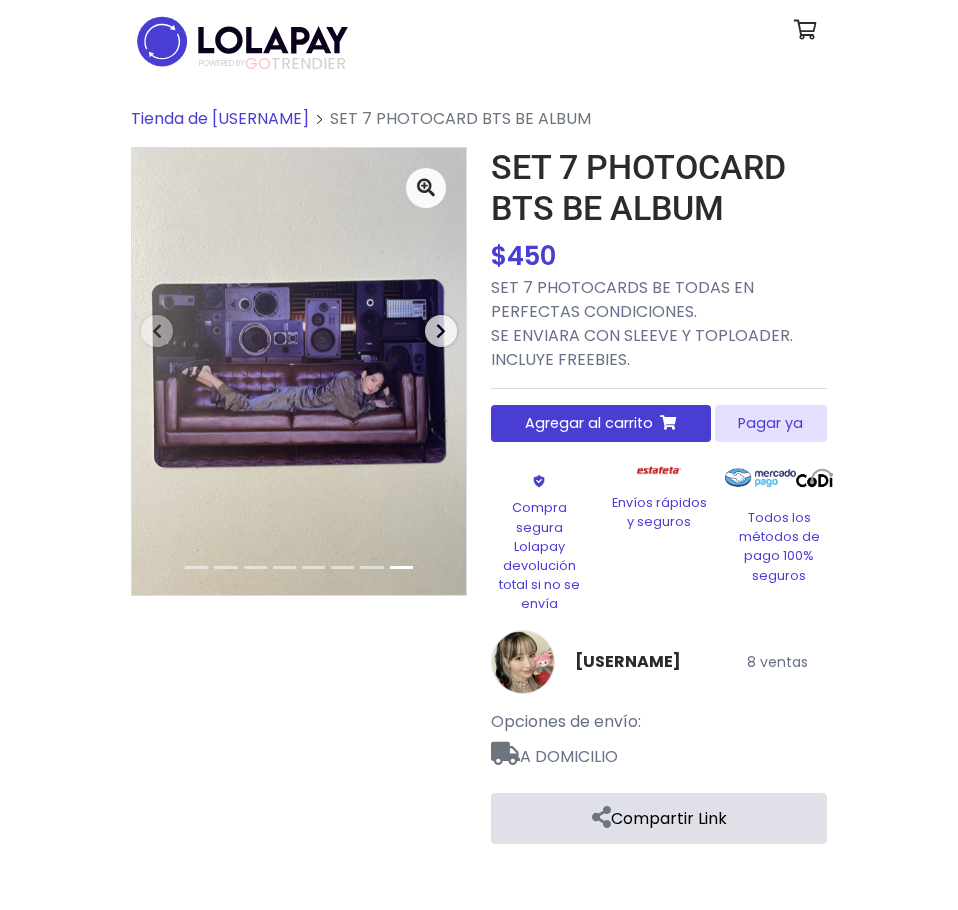 click at bounding box center [441, 331] 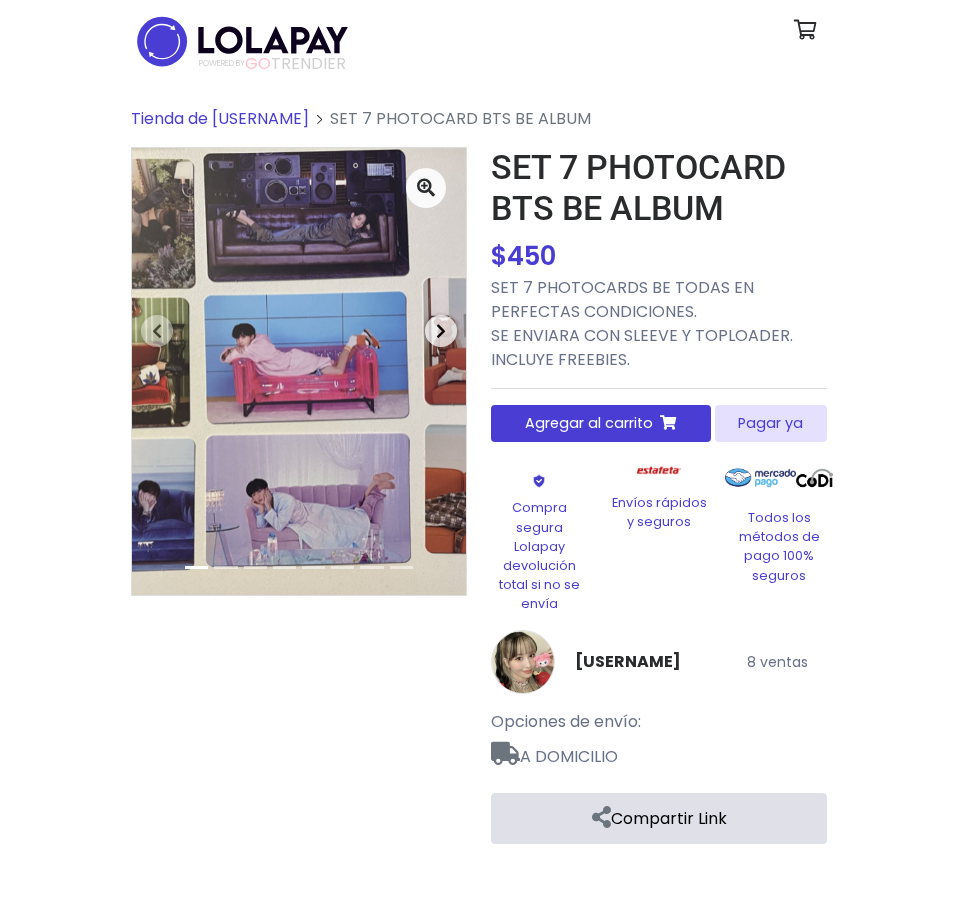 click at bounding box center [441, 331] 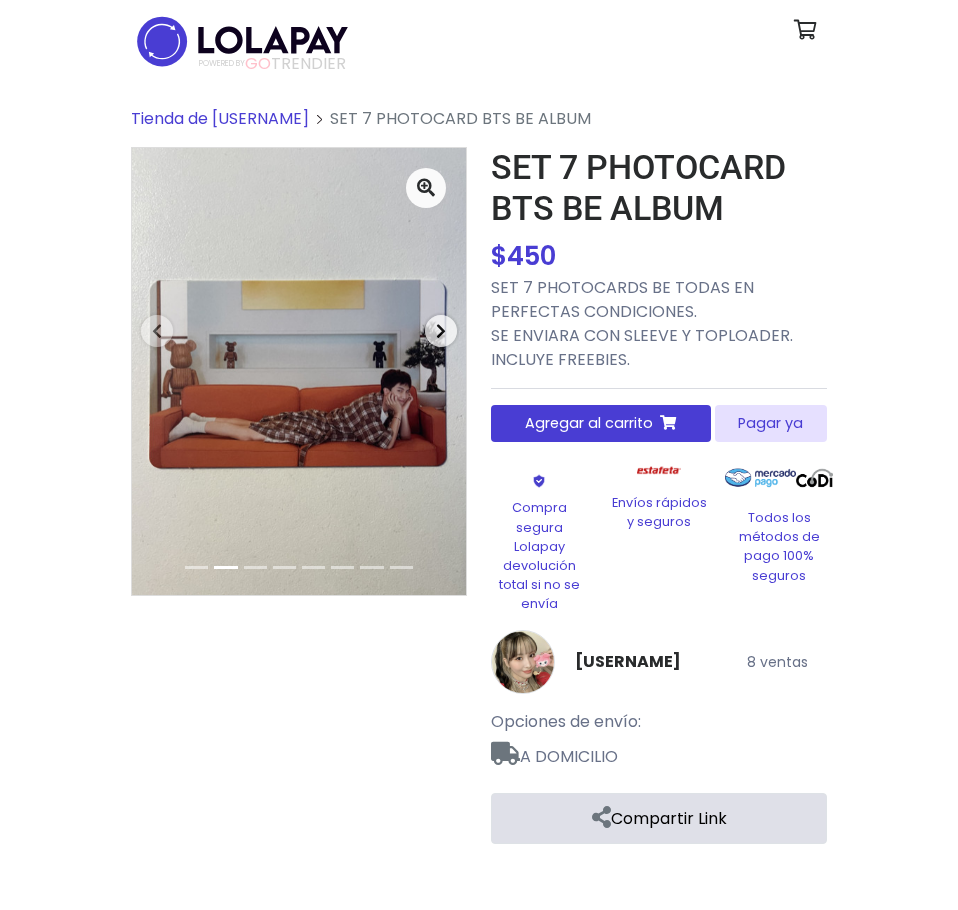 click at bounding box center (441, 331) 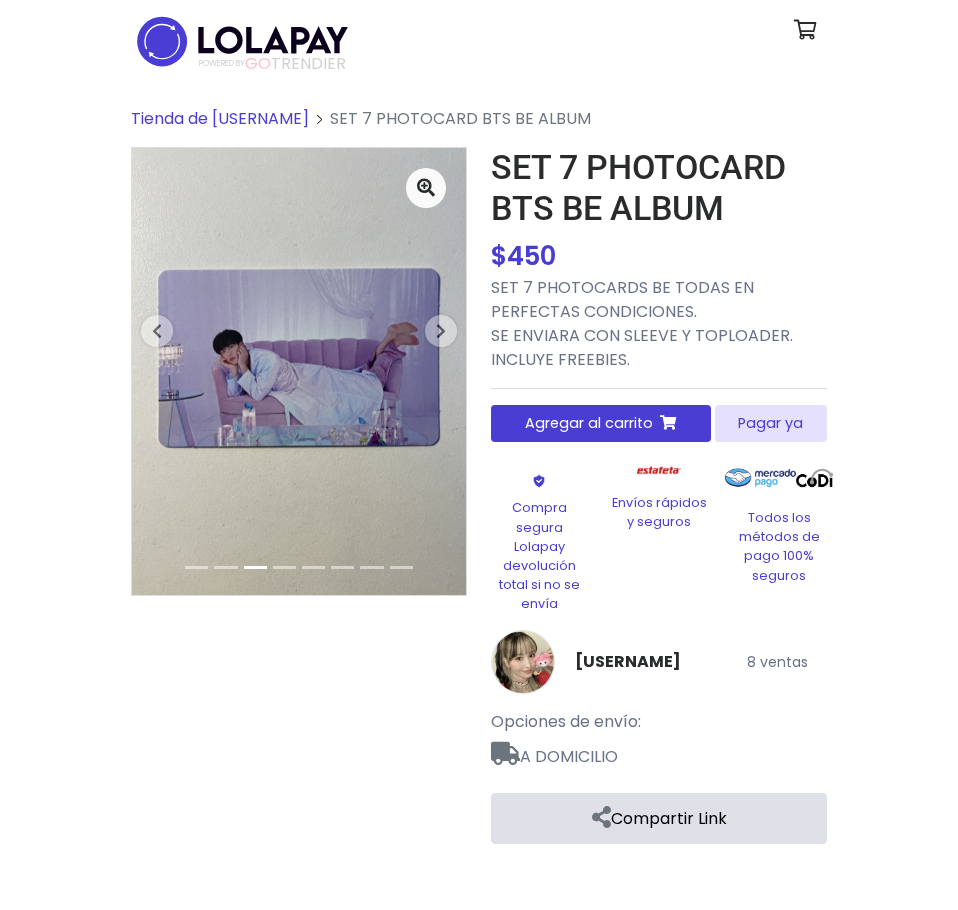 click at bounding box center [299, 371] 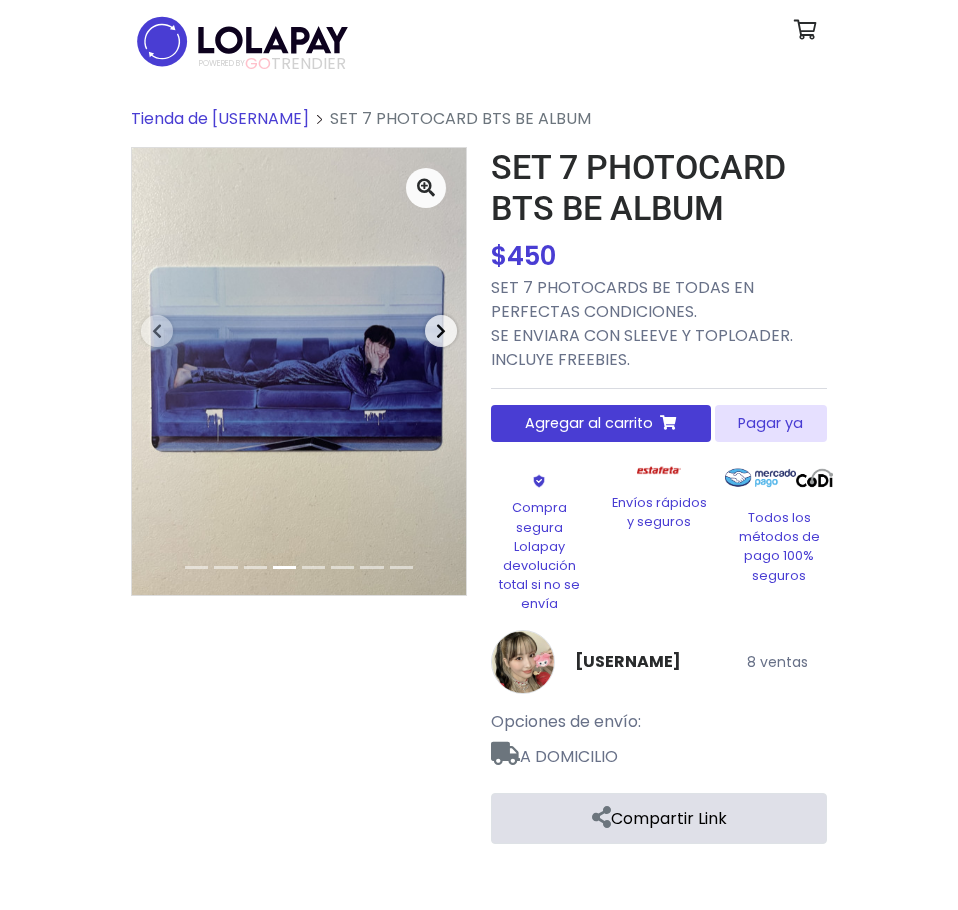 click at bounding box center [441, 331] 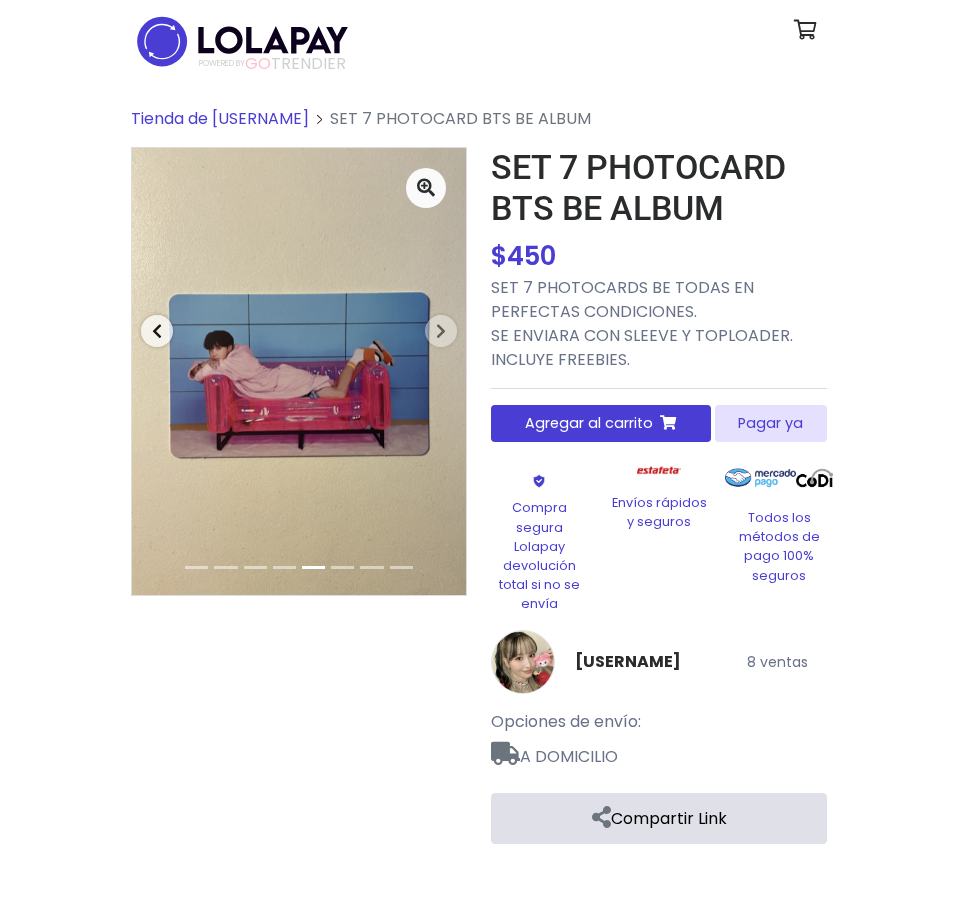 click at bounding box center [157, 331] 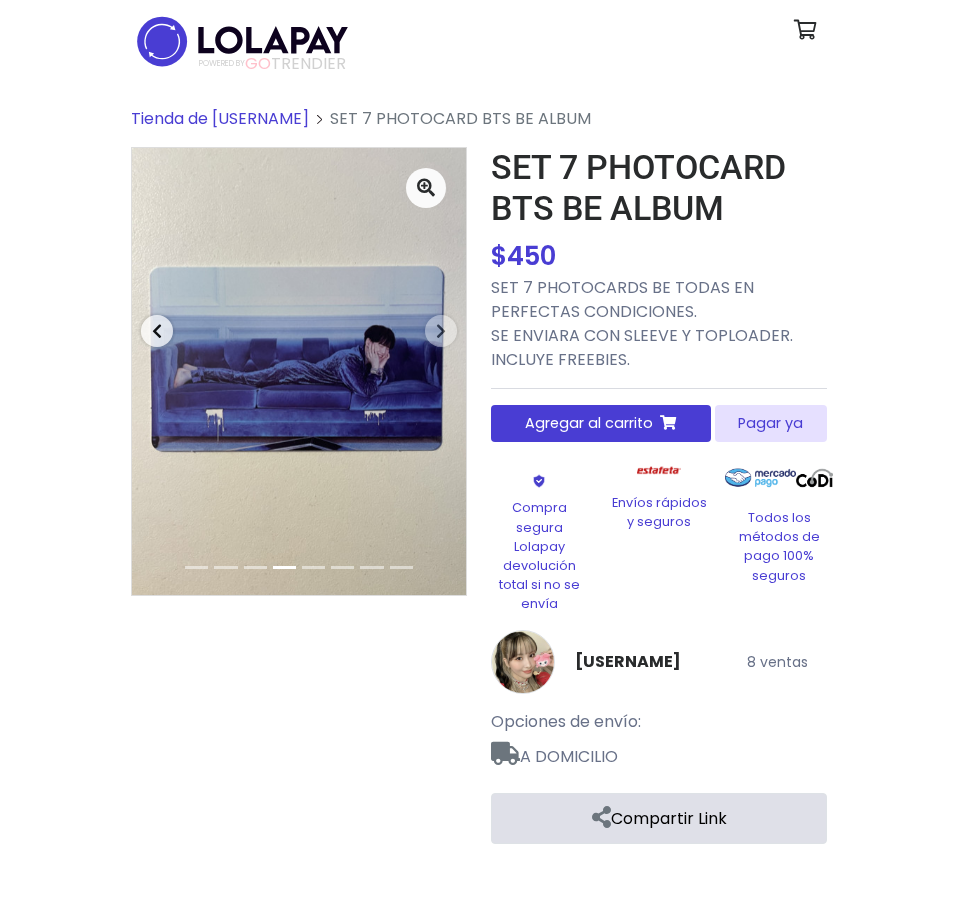 click at bounding box center [157, 331] 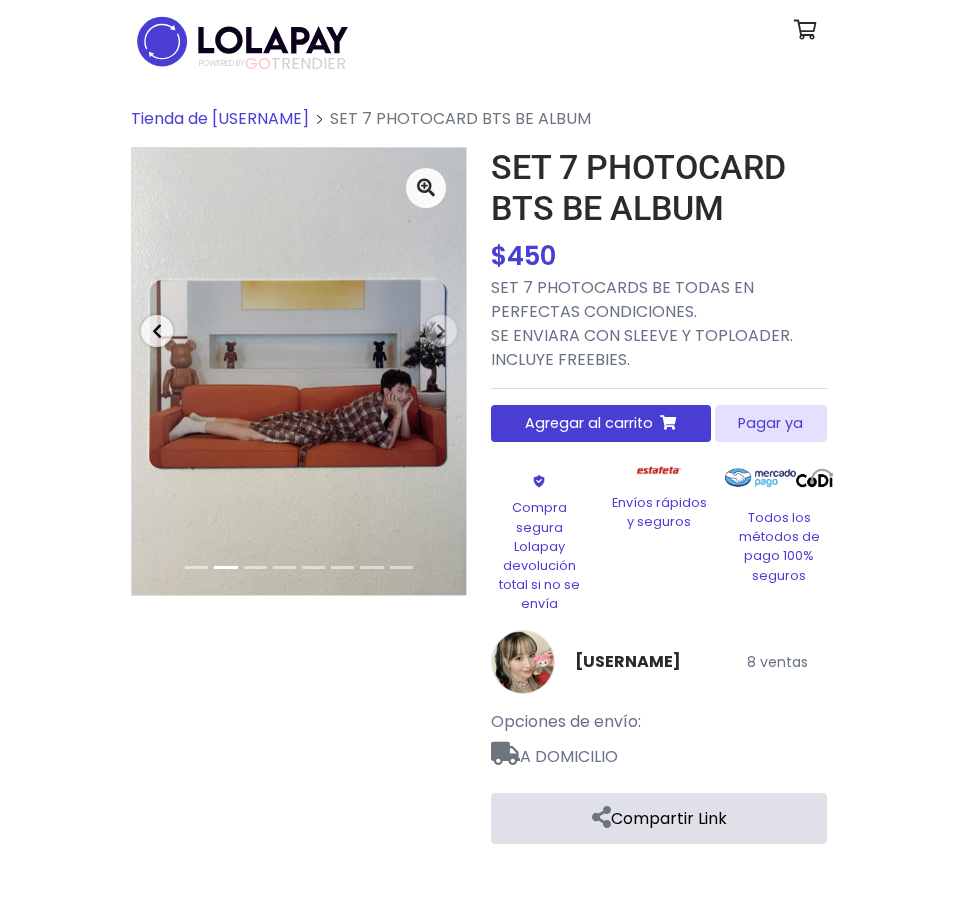 click at bounding box center [157, 331] 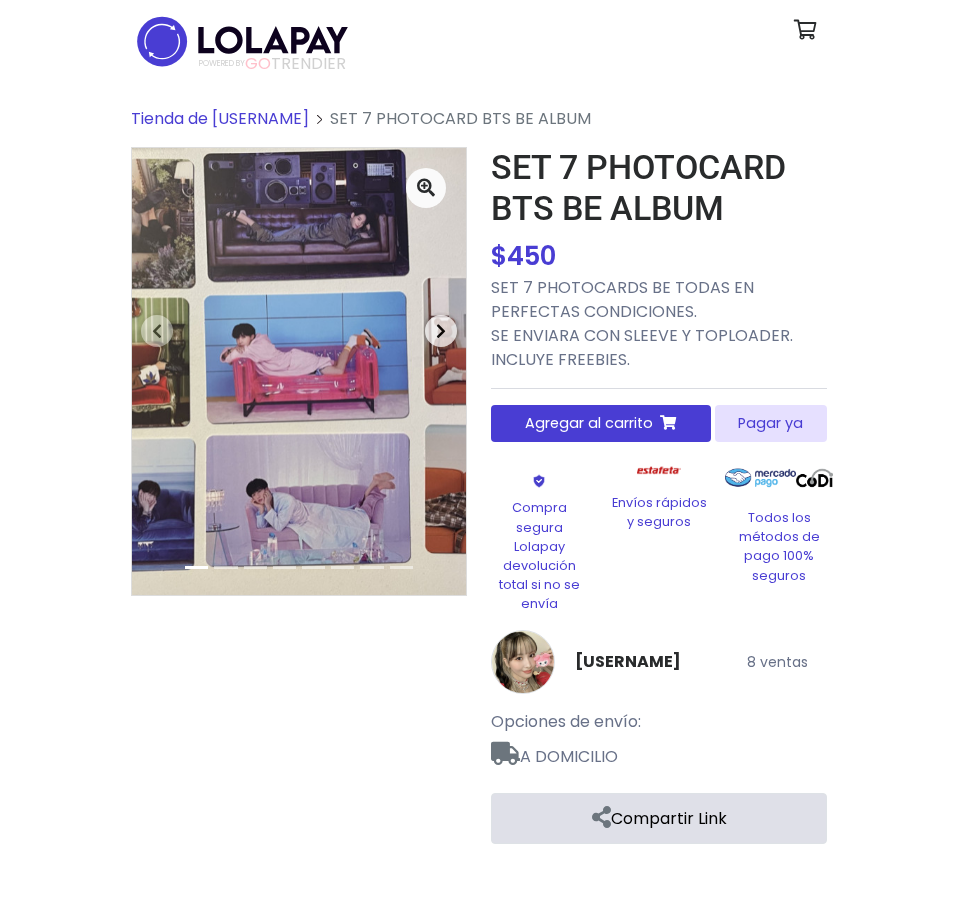 click at bounding box center [441, 331] 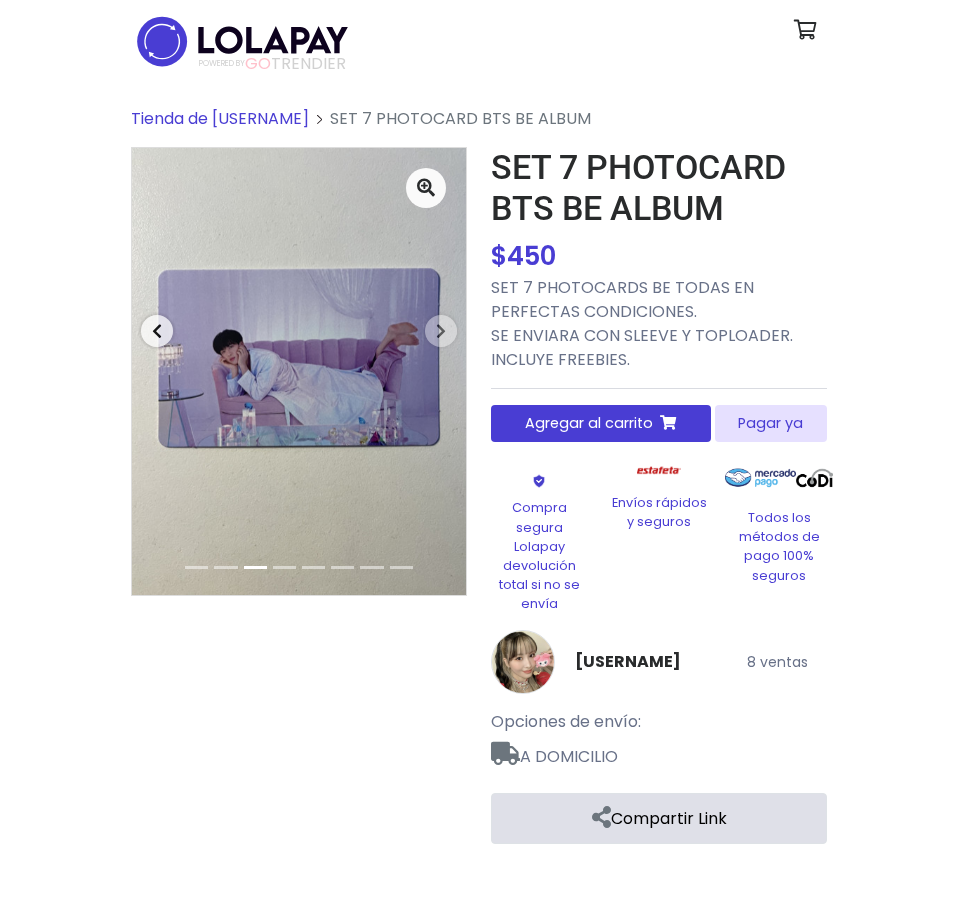 click at bounding box center (157, 331) 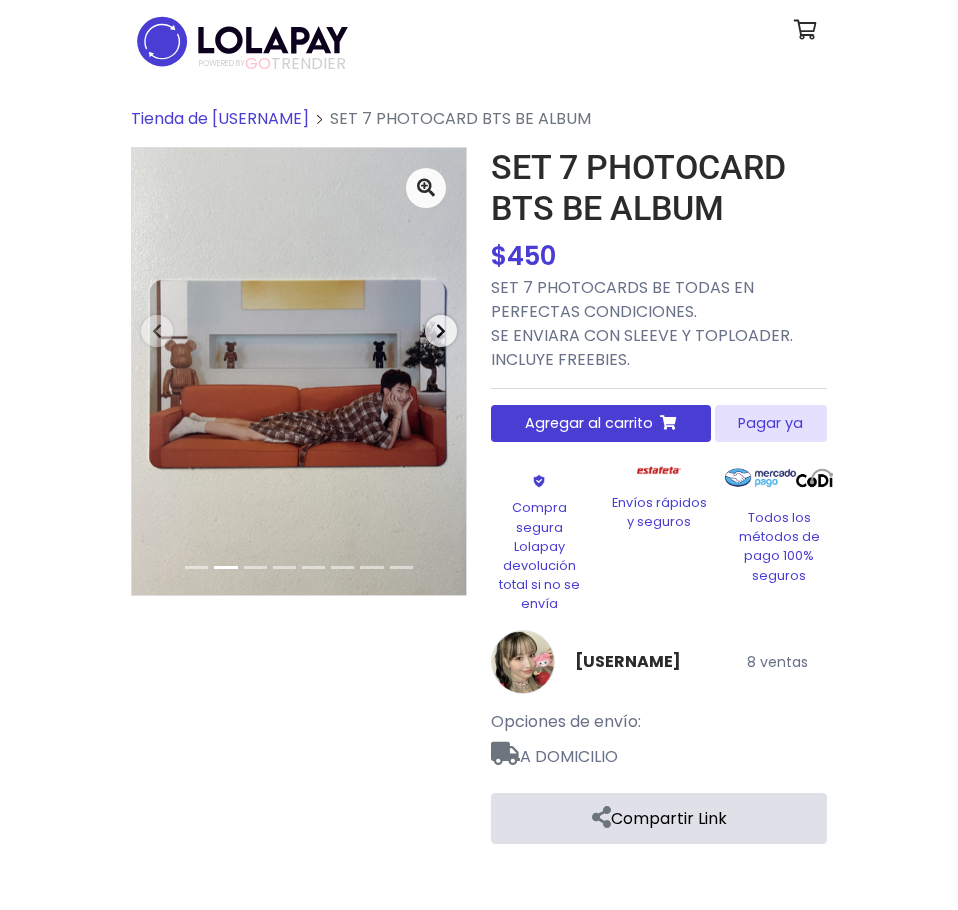 click at bounding box center [441, 331] 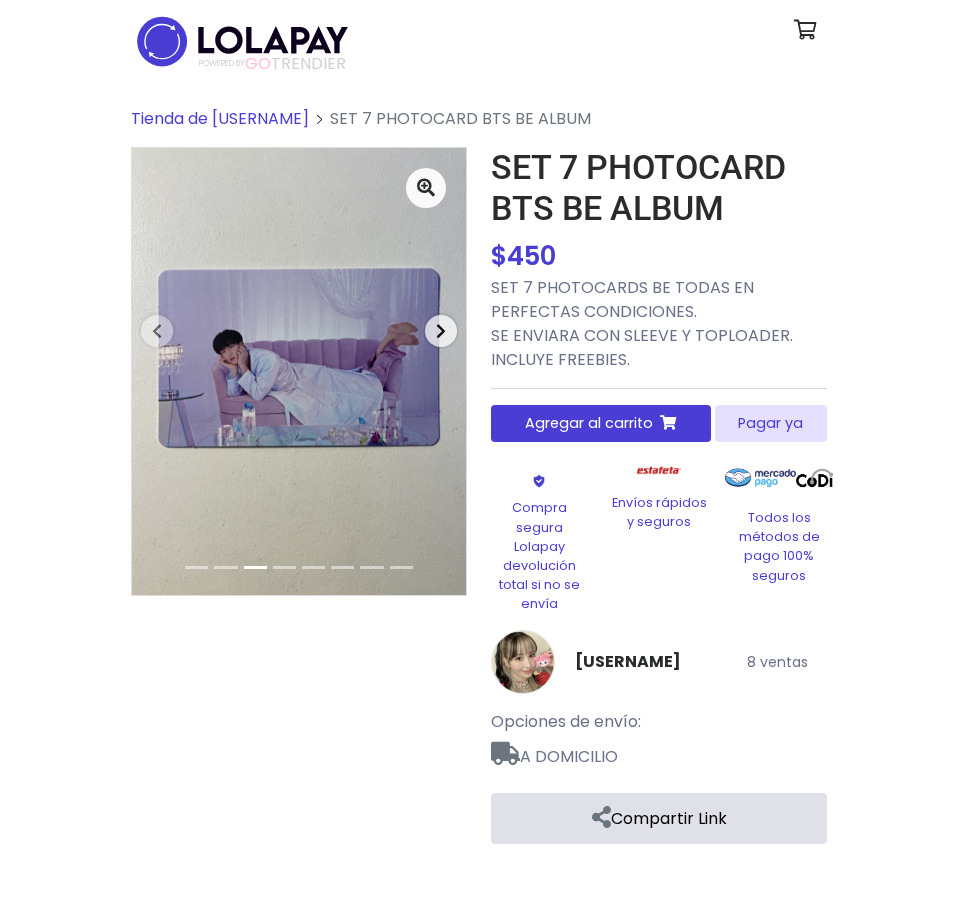 click at bounding box center (441, 331) 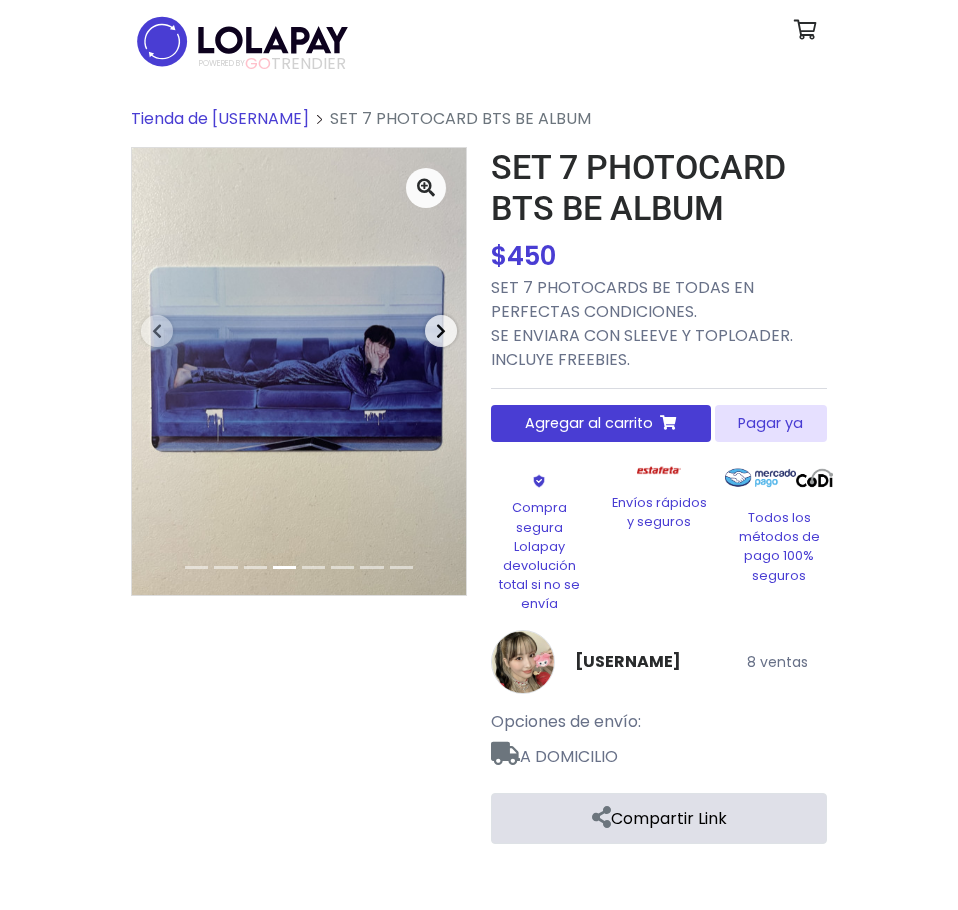 click at bounding box center (441, 331) 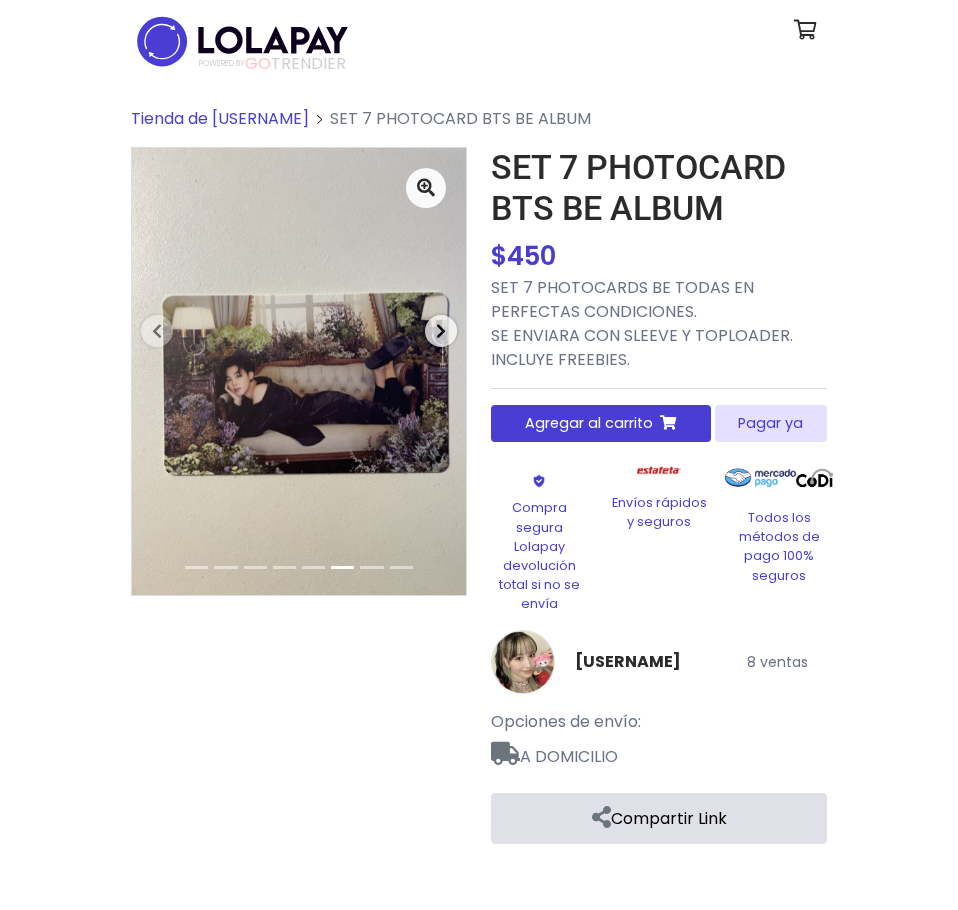 click at bounding box center [441, 331] 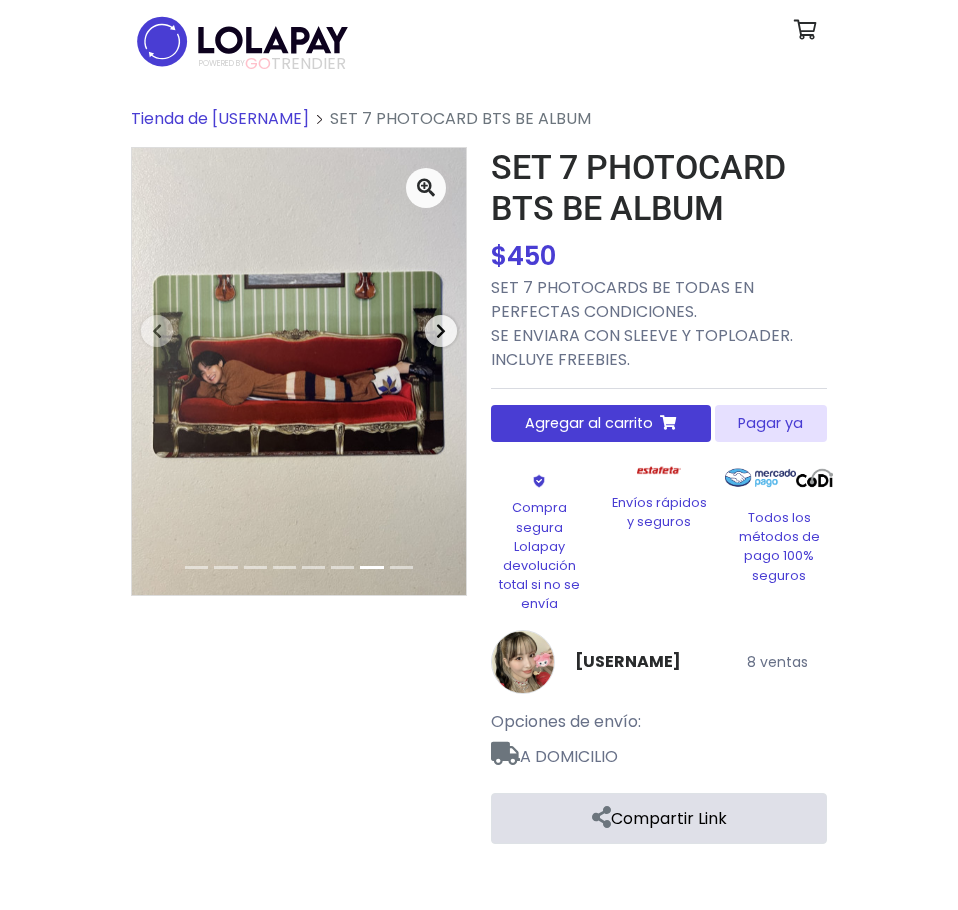 click at bounding box center [441, 331] 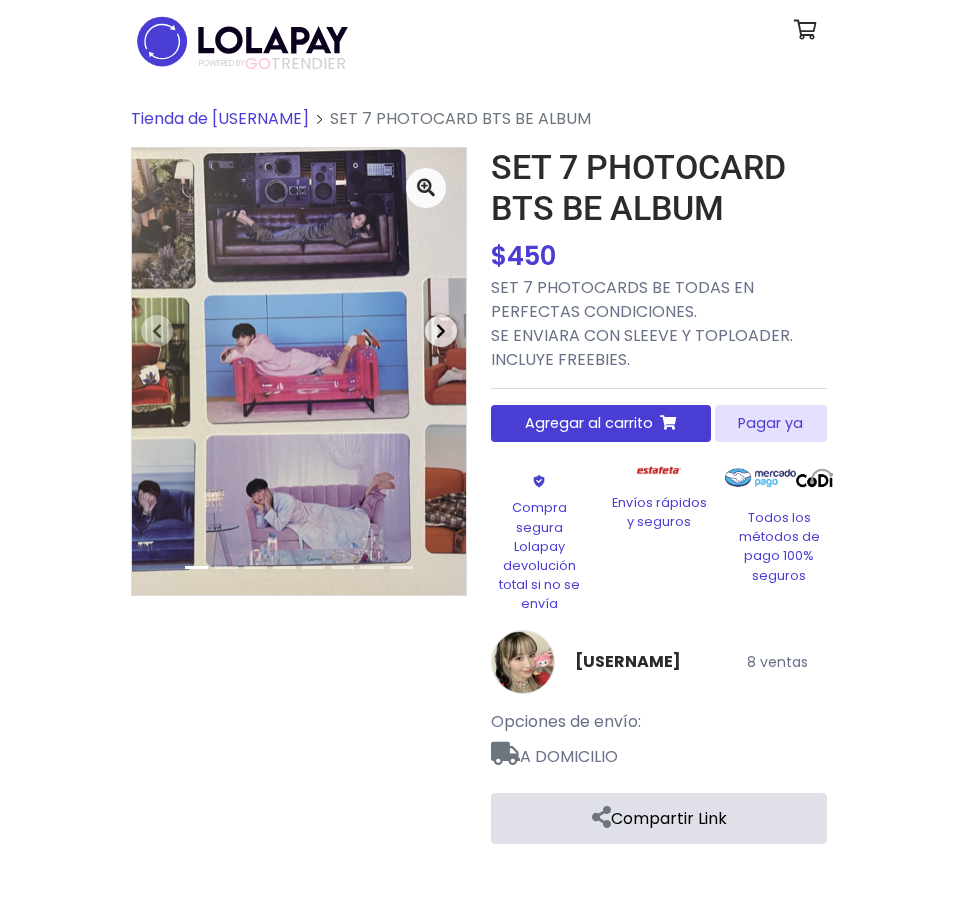 click at bounding box center [441, 331] 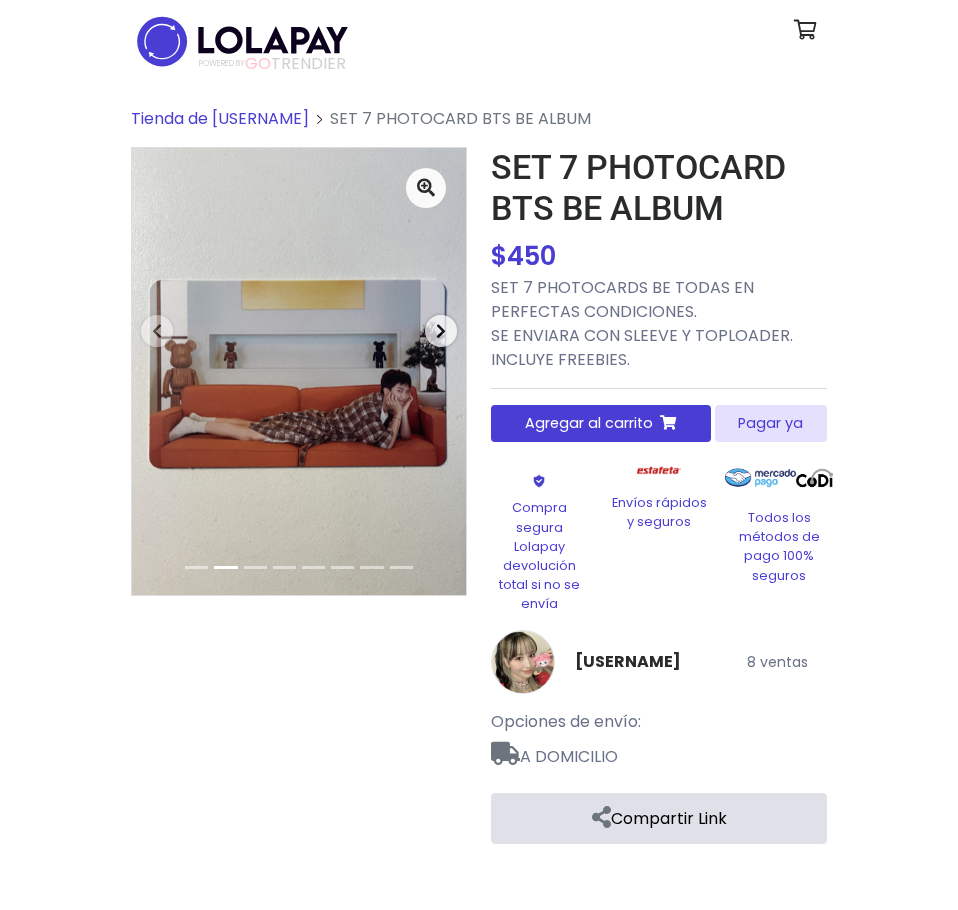 click at bounding box center (441, 331) 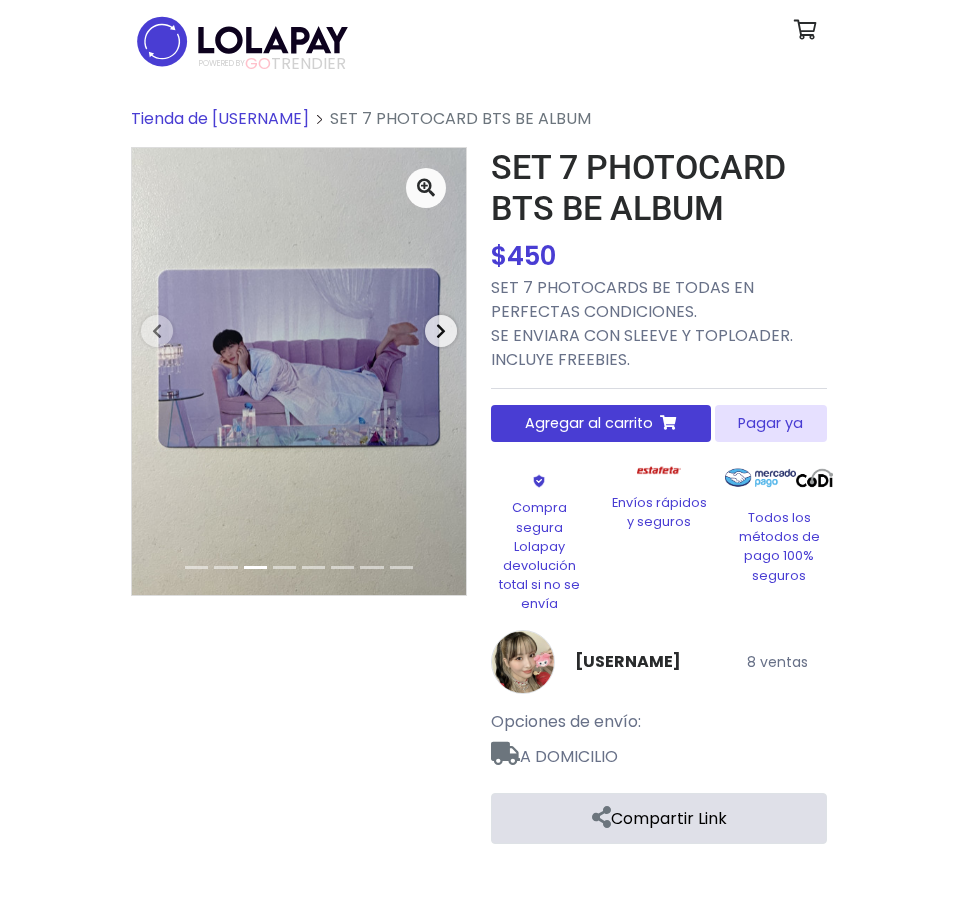 click at bounding box center [441, 331] 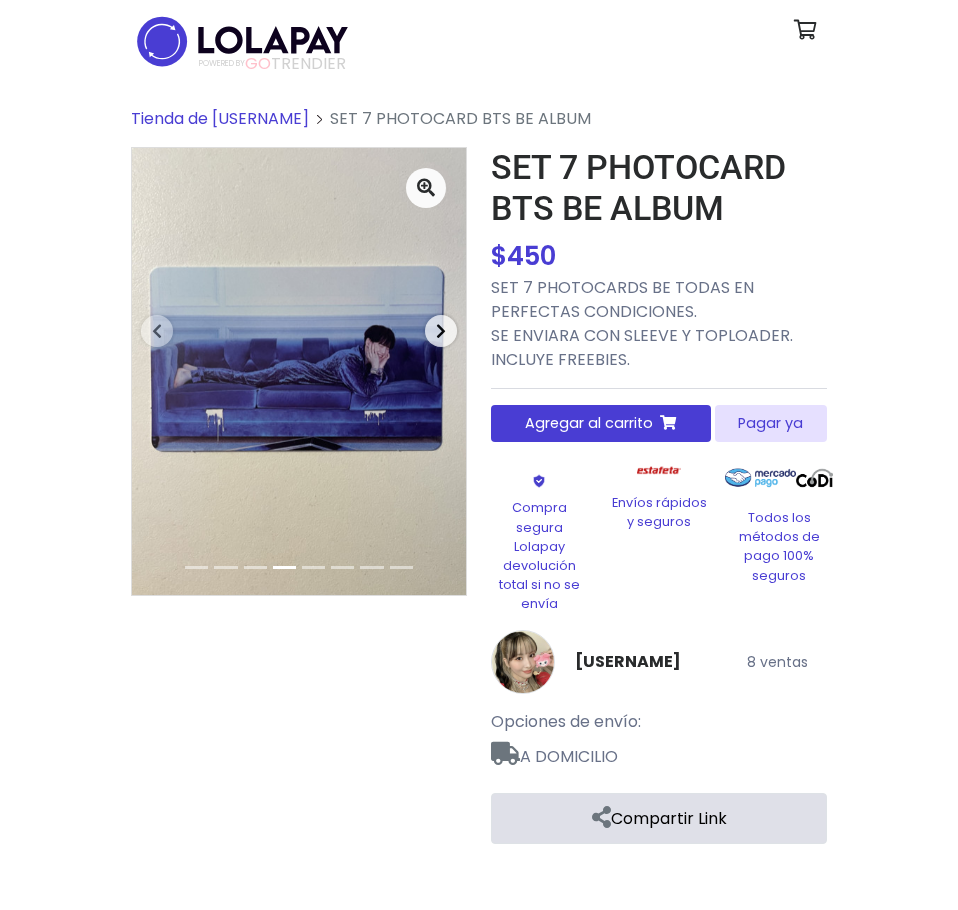 click at bounding box center [441, 331] 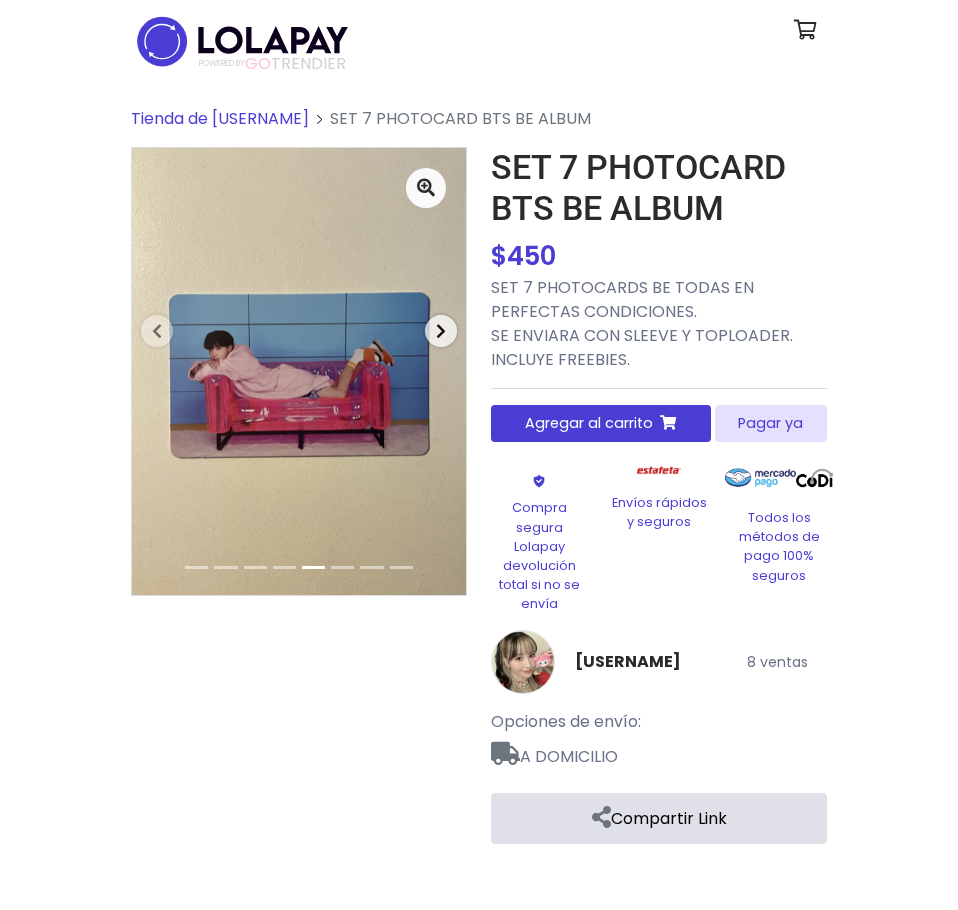 click at bounding box center (441, 331) 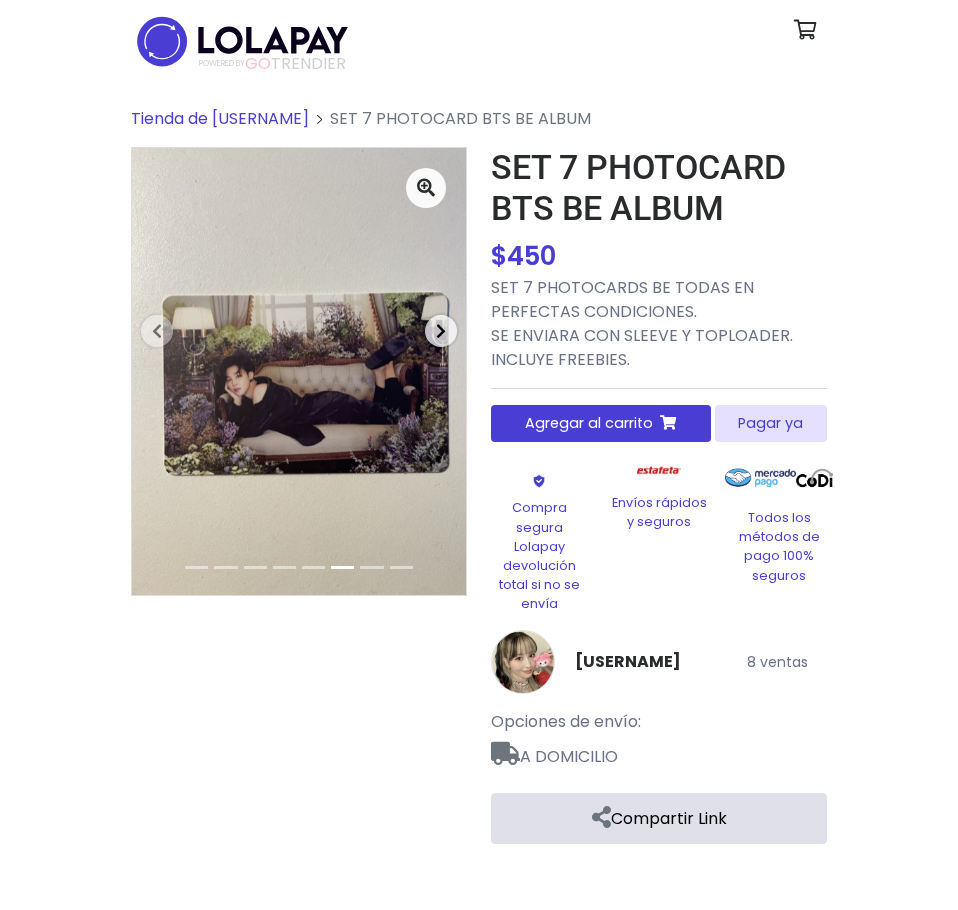 click at bounding box center (441, 331) 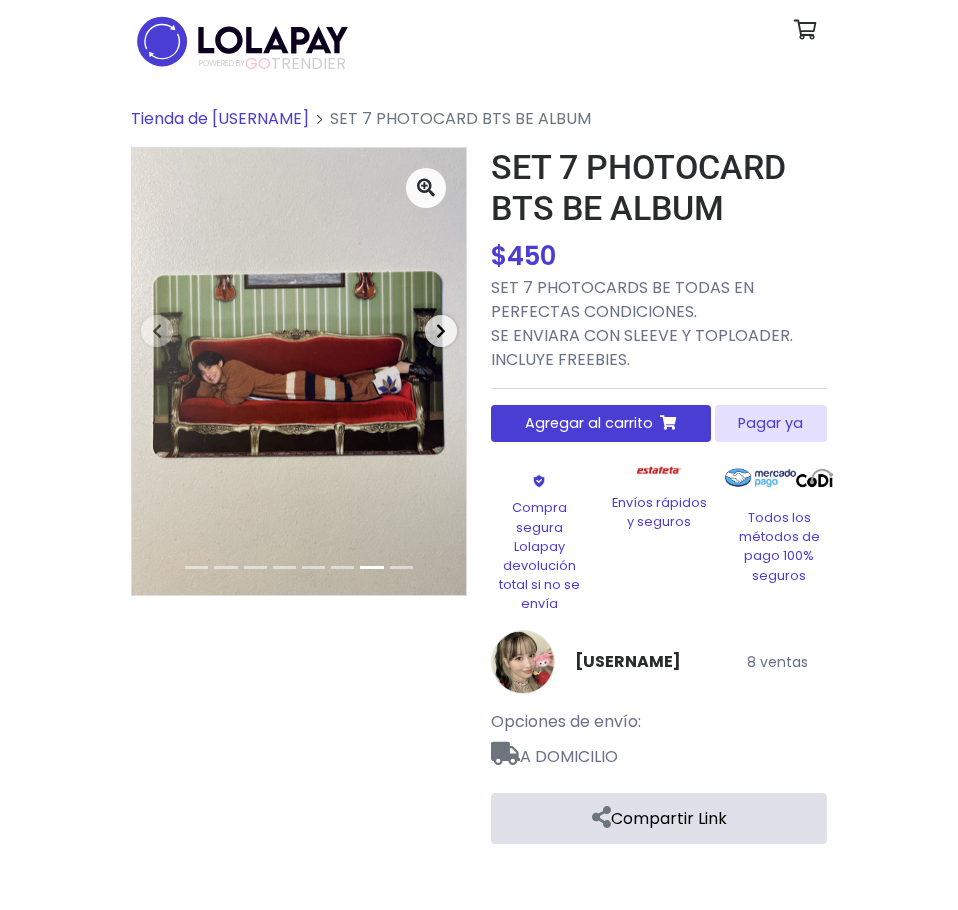click at bounding box center [441, 331] 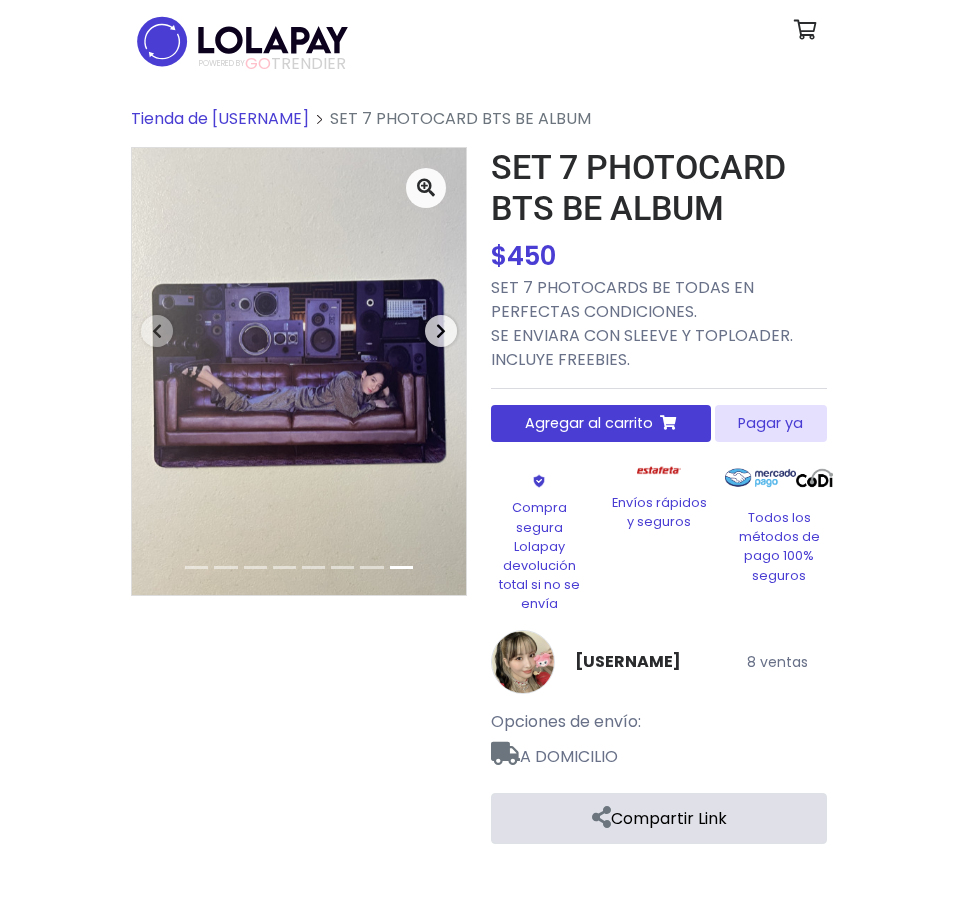 click at bounding box center [441, 331] 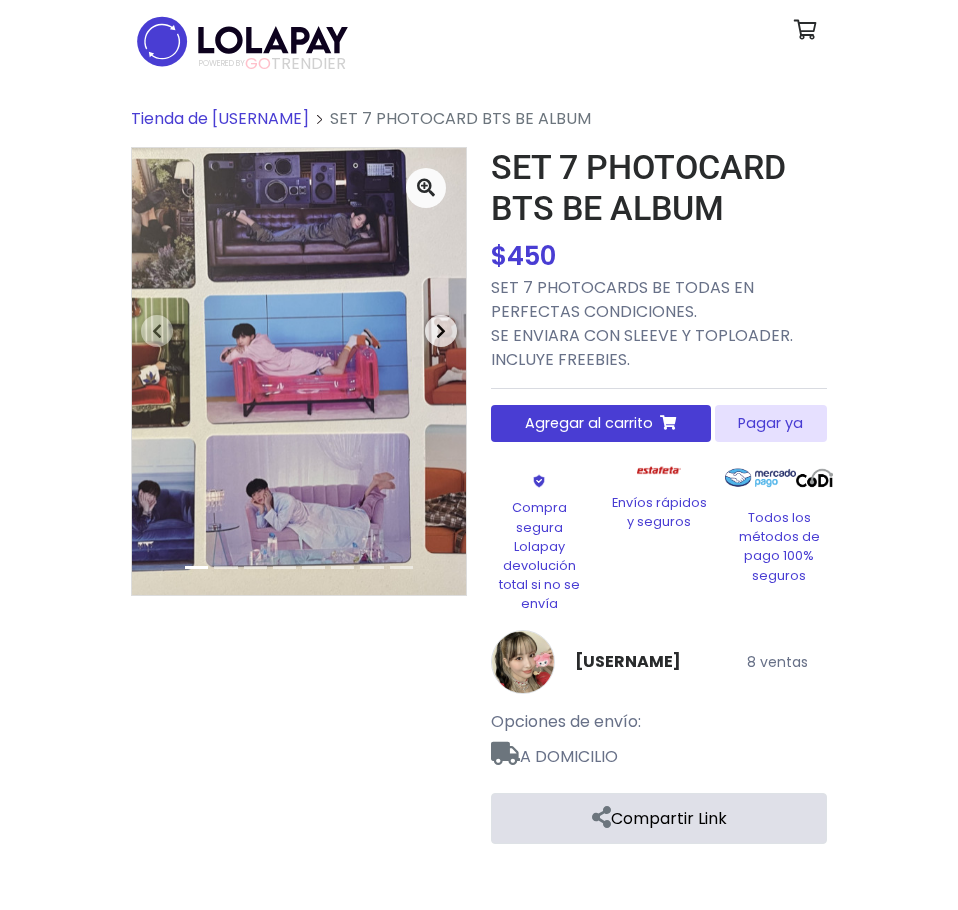 click at bounding box center [441, 331] 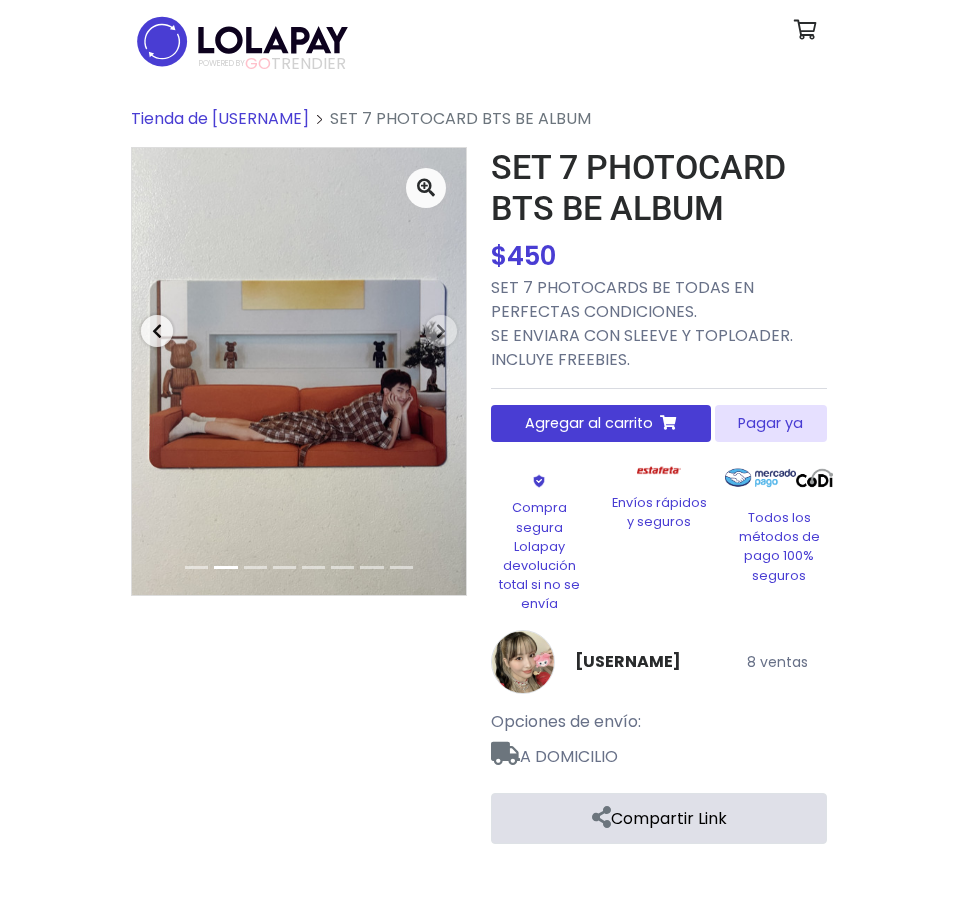click on "Previous" at bounding box center [157, 331] 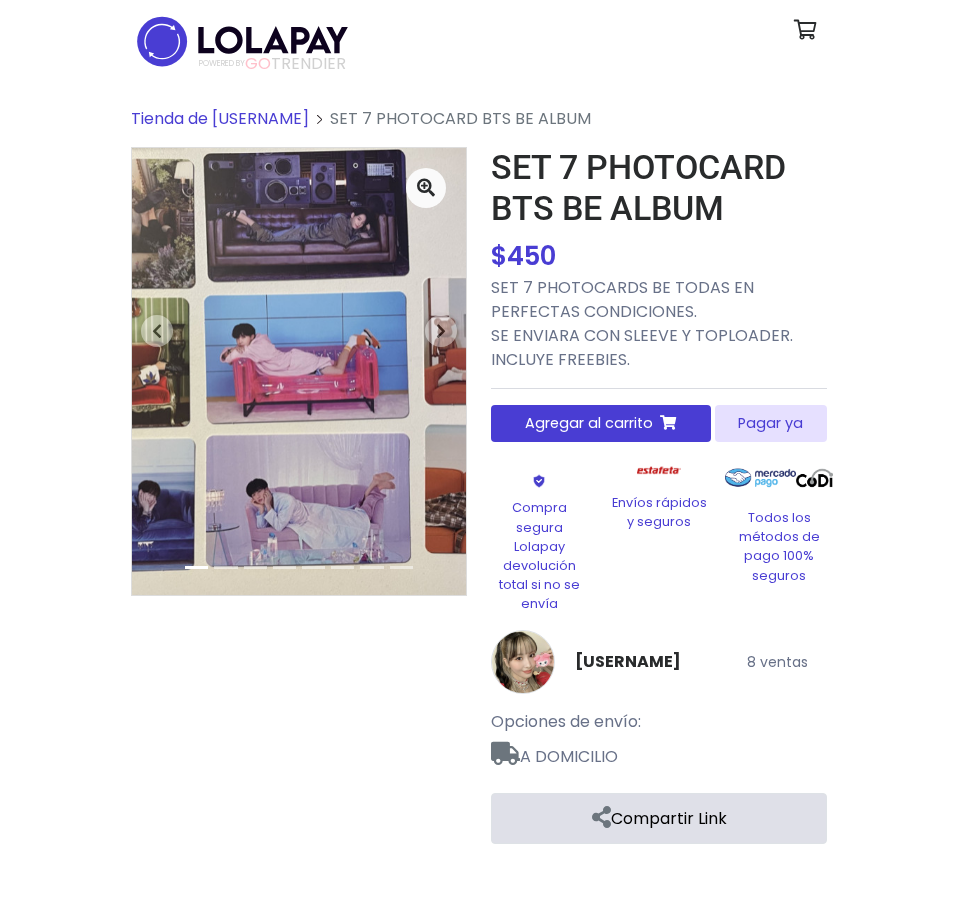 click on "SET 7 PHOTOCARD BTS BE ALBUM" at bounding box center (659, 188) 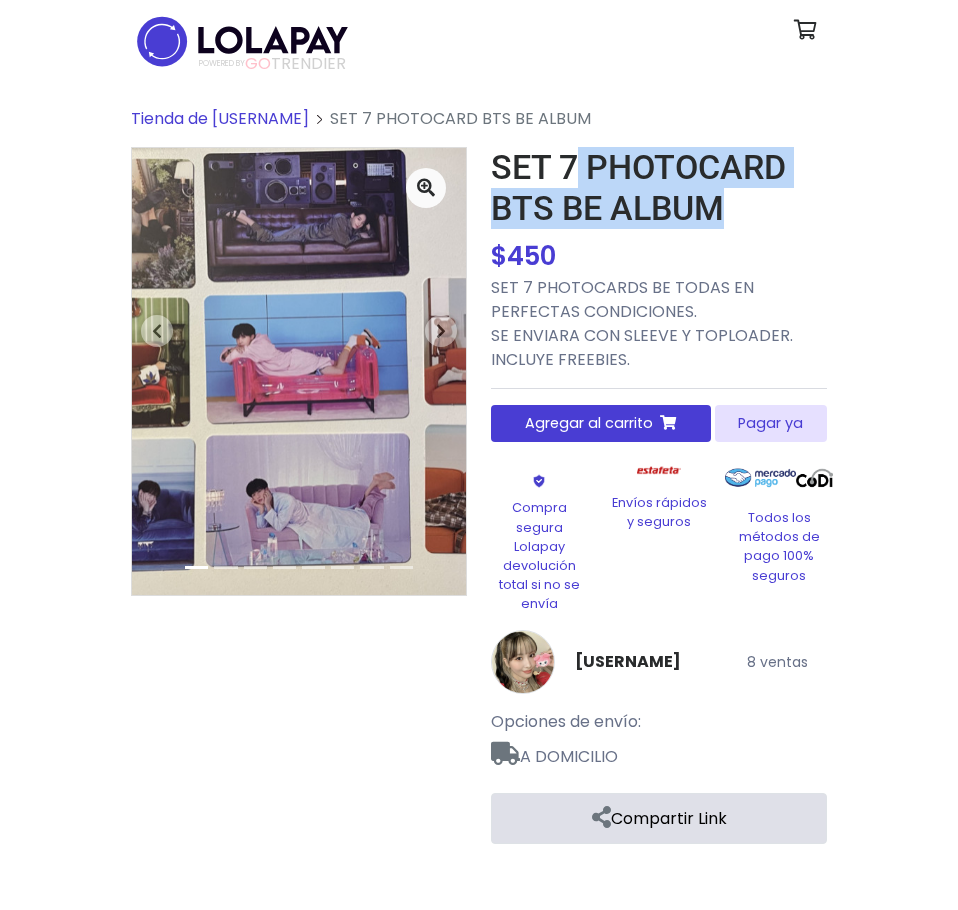 drag, startPoint x: 723, startPoint y: 213, endPoint x: 583, endPoint y: 164, distance: 148.32735 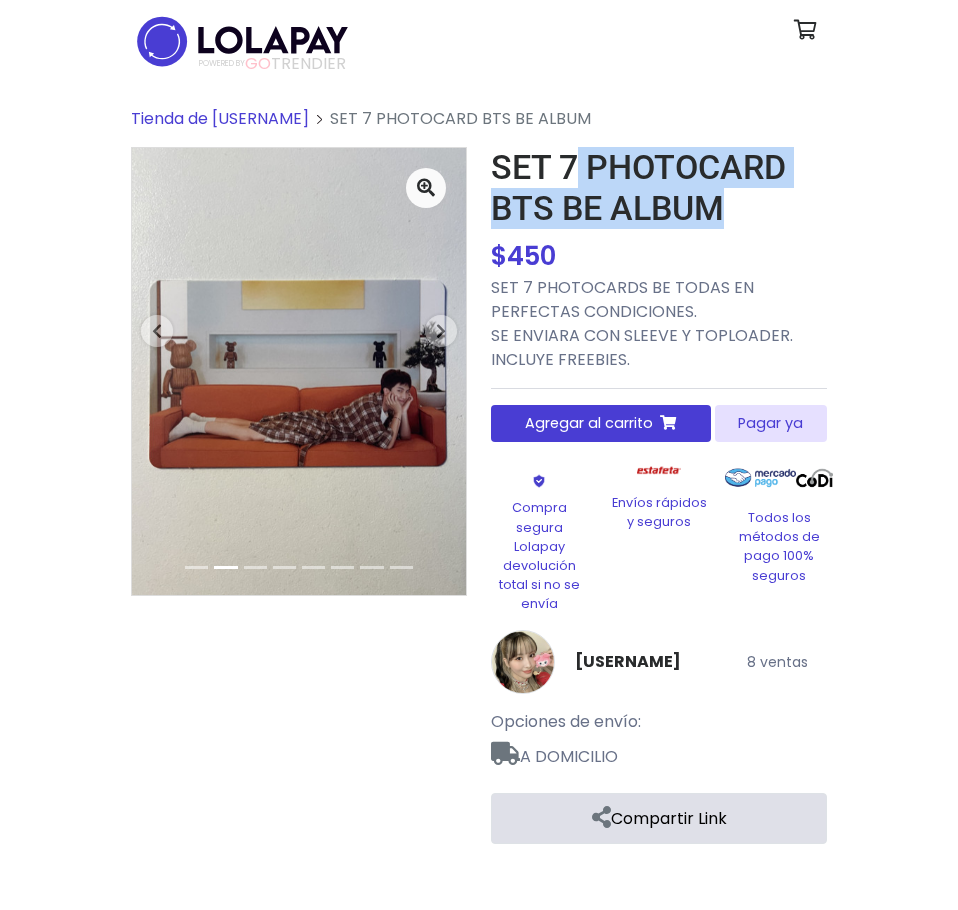 copy on "PHOTOCARD BTS BE ALBUM" 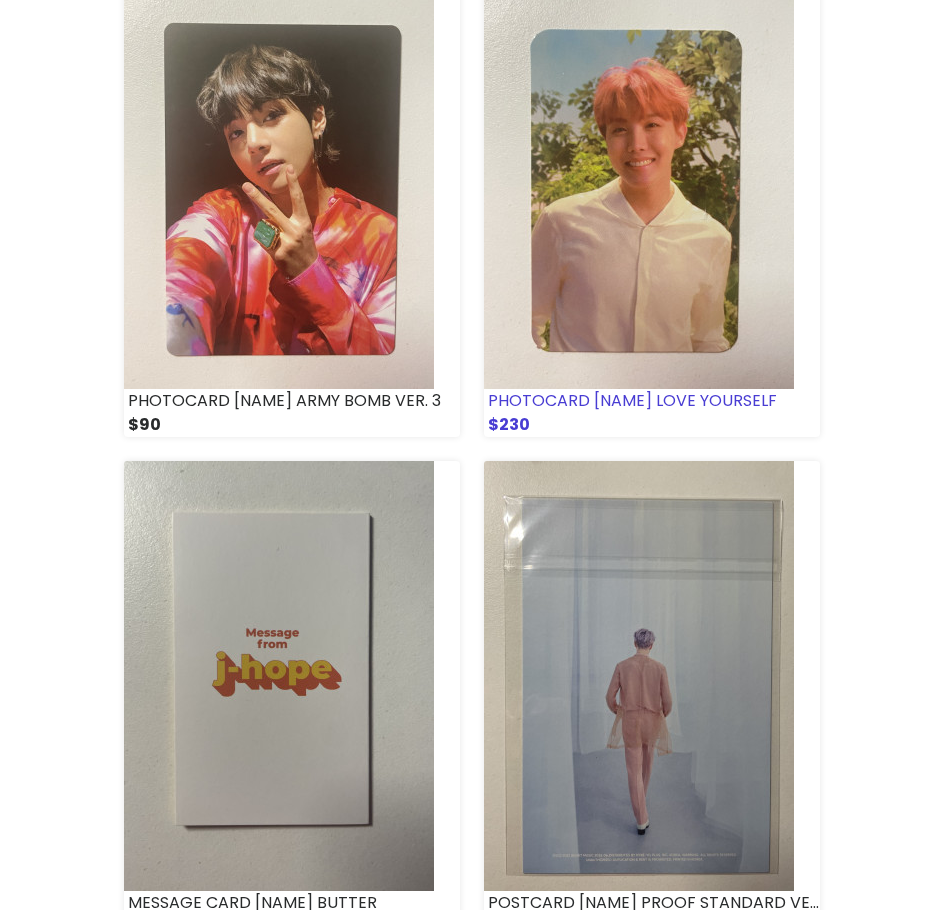 scroll, scrollTop: 0, scrollLeft: 0, axis: both 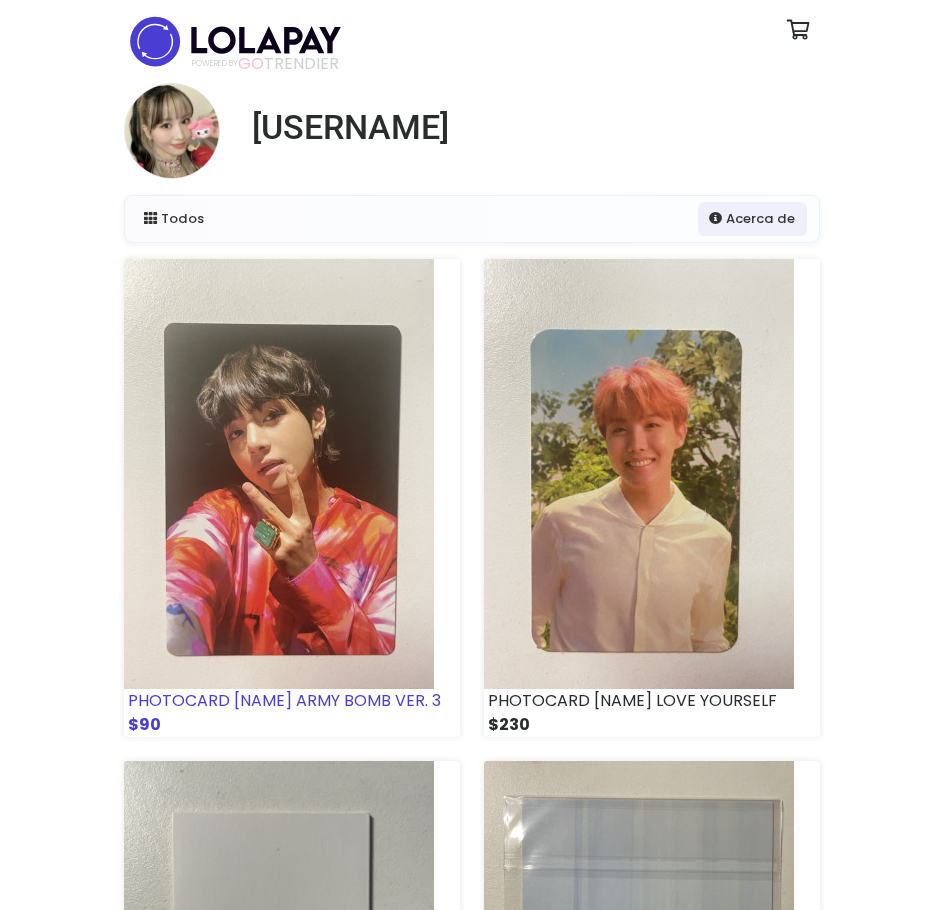 click at bounding box center [279, 474] 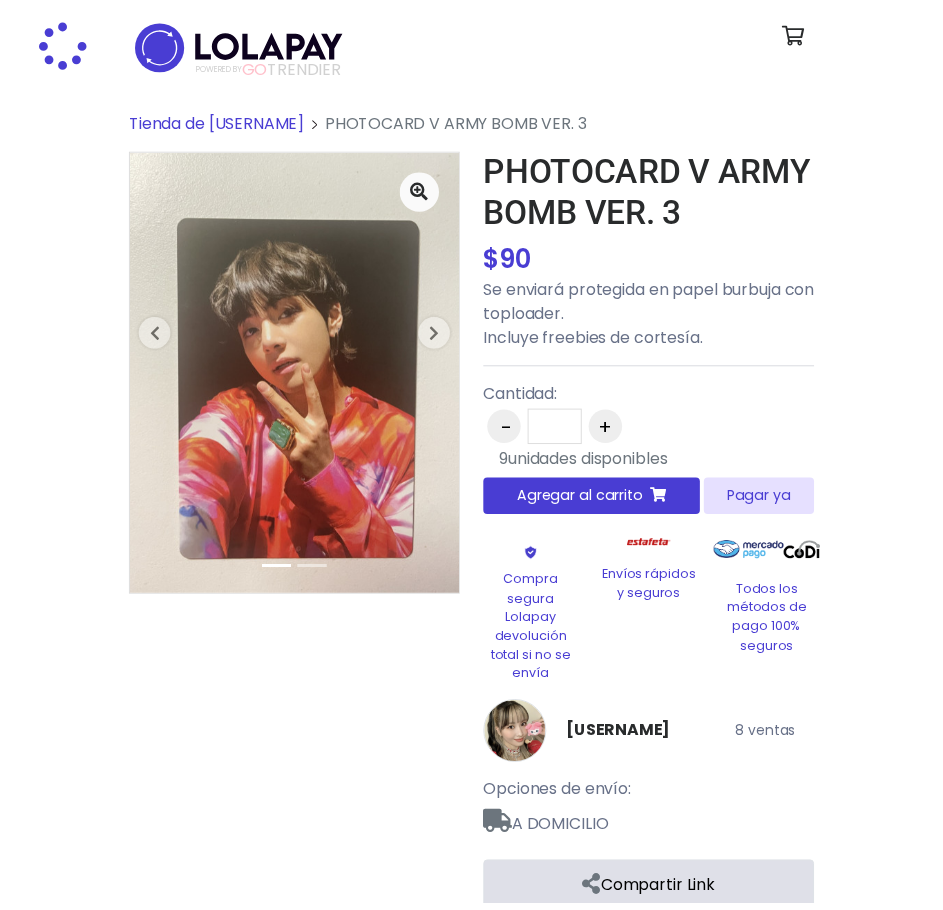 scroll, scrollTop: 0, scrollLeft: 0, axis: both 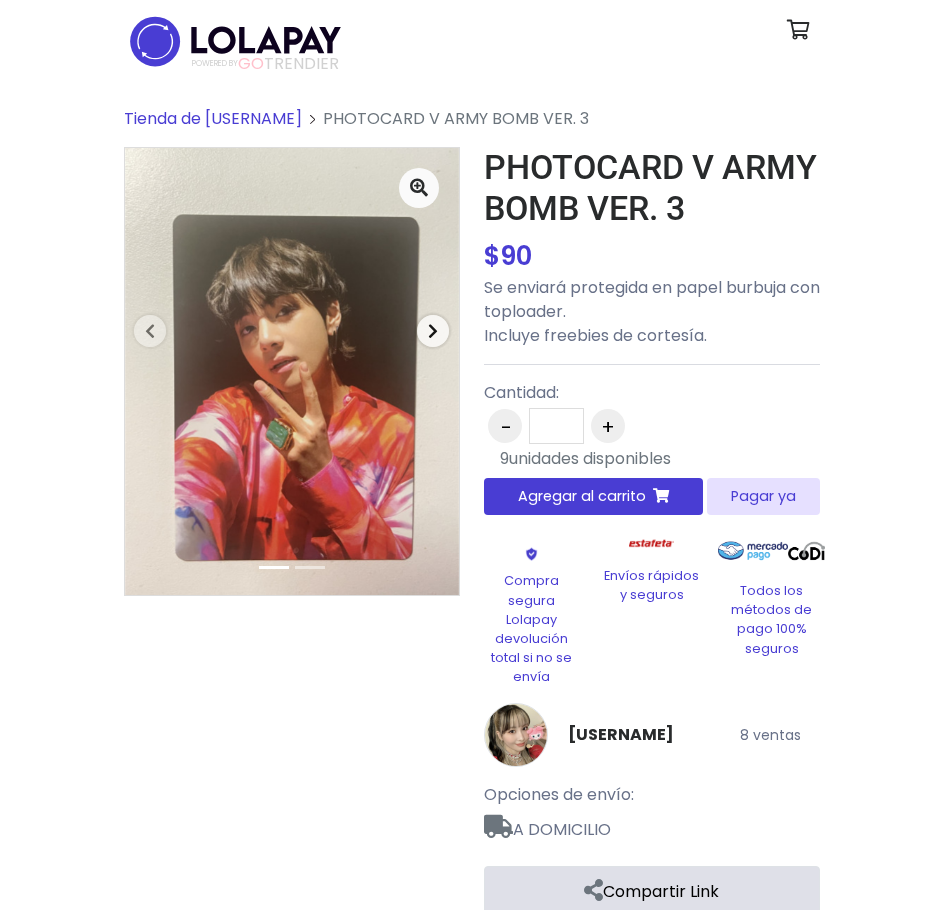 drag, startPoint x: 450, startPoint y: 315, endPoint x: 426, endPoint y: 325, distance: 26 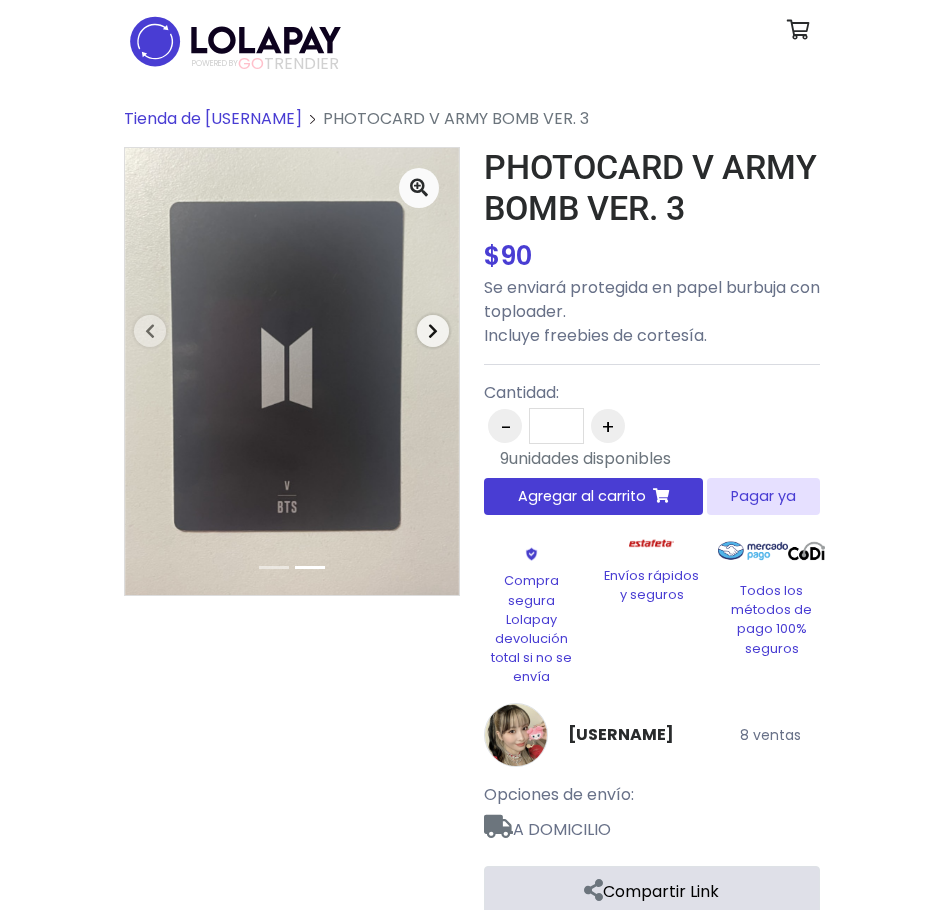click at bounding box center (433, 331) 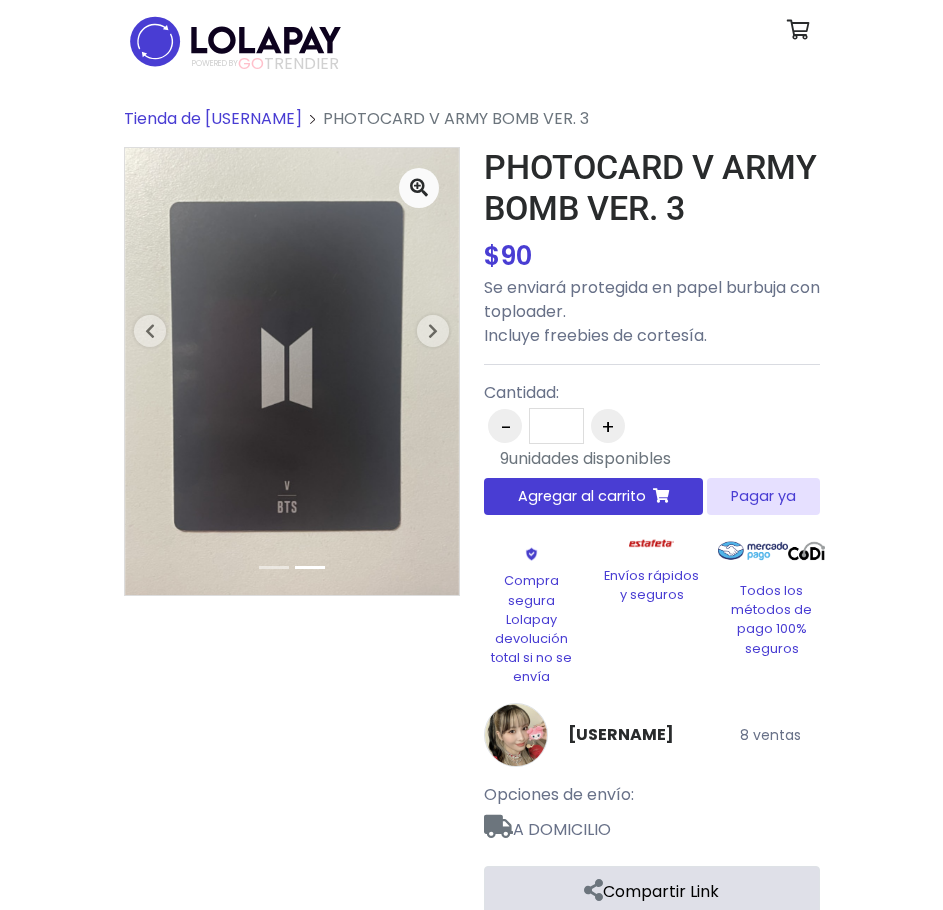 scroll, scrollTop: 63, scrollLeft: 0, axis: vertical 